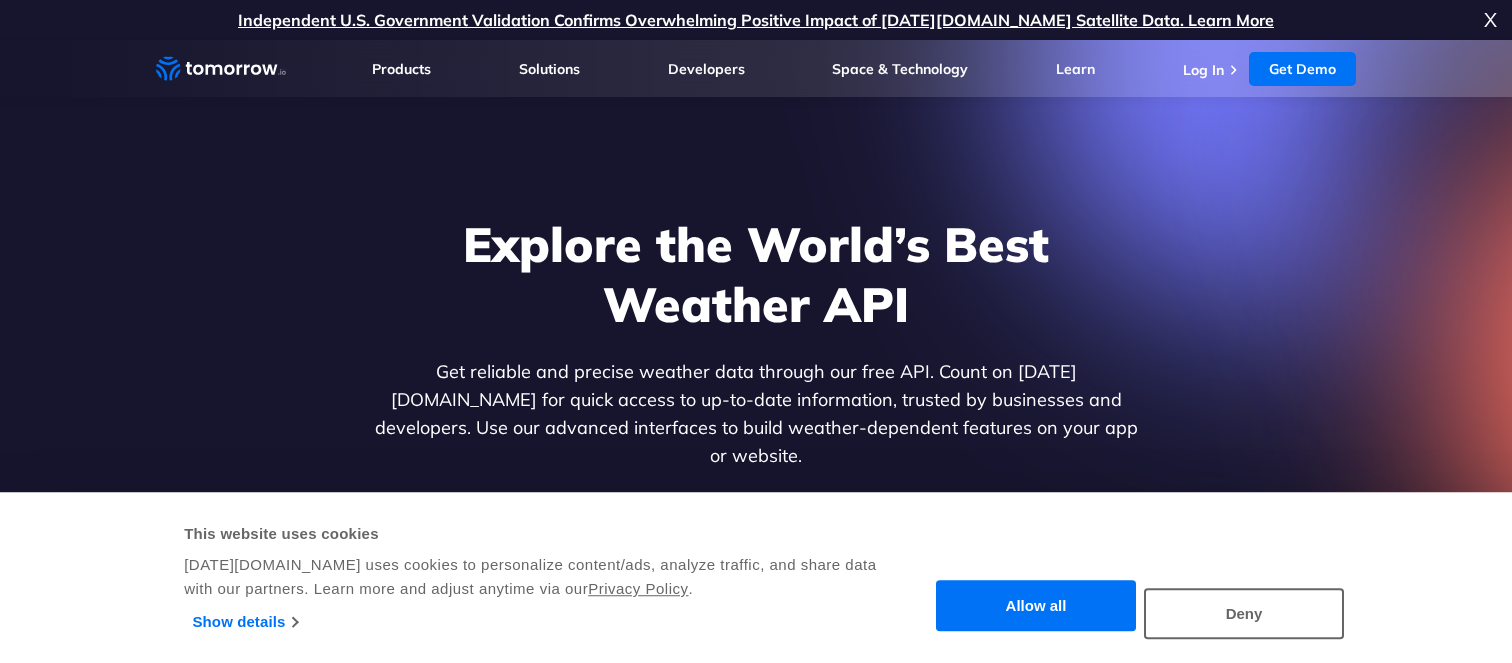 scroll, scrollTop: 0, scrollLeft: 0, axis: both 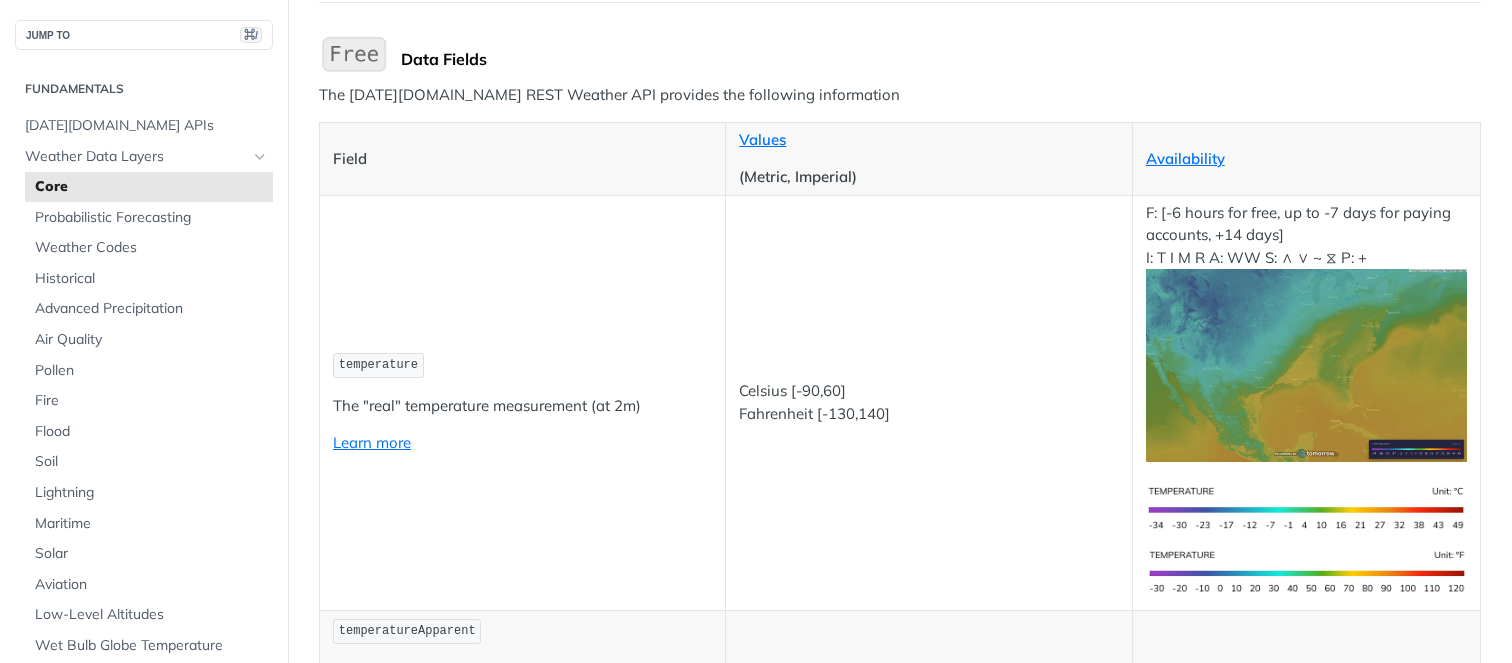click at bounding box center [1306, 365] 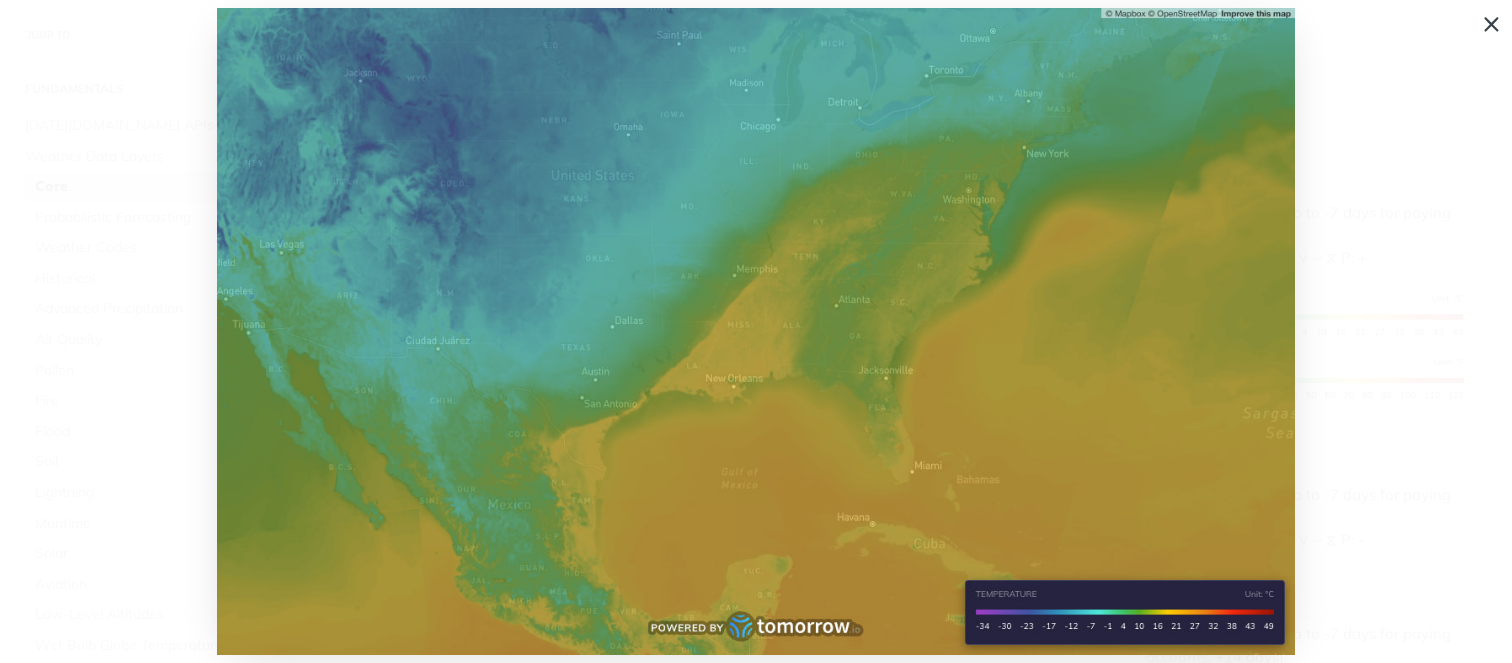 click at bounding box center [755, 331] 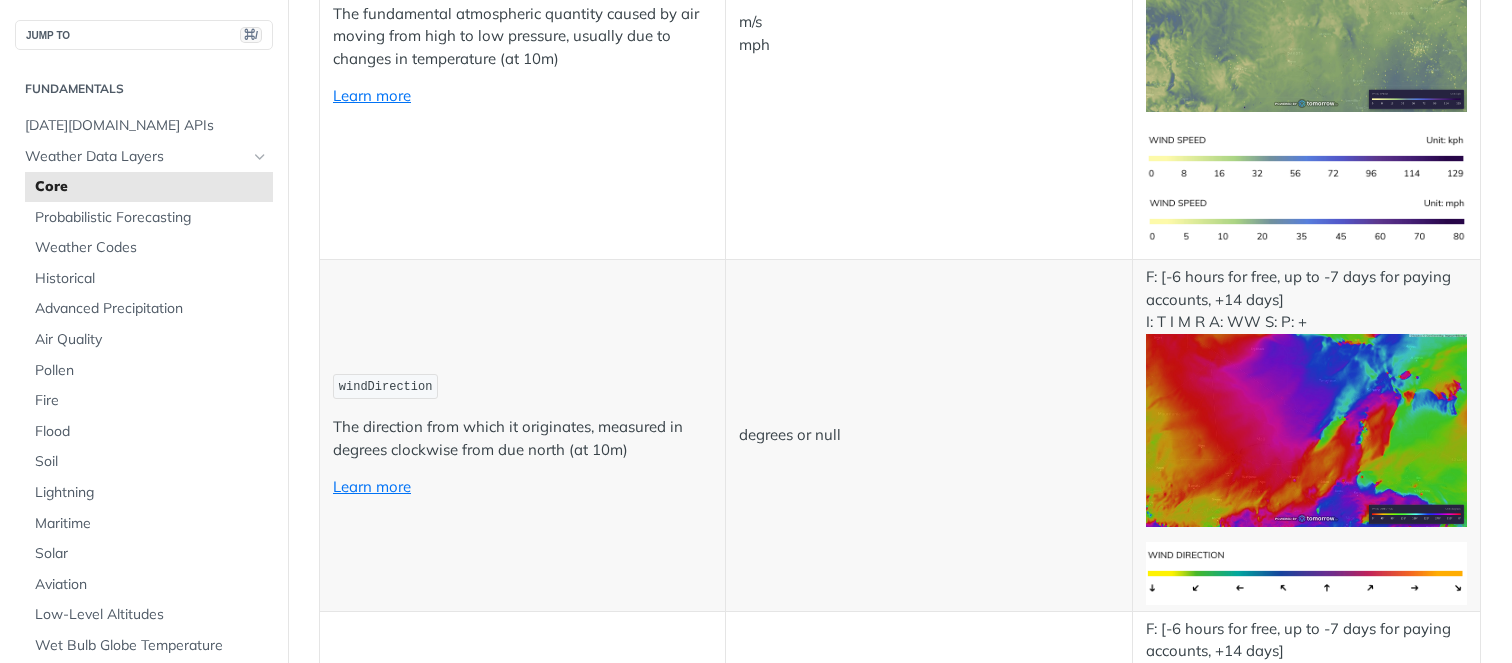 scroll, scrollTop: 1994, scrollLeft: 0, axis: vertical 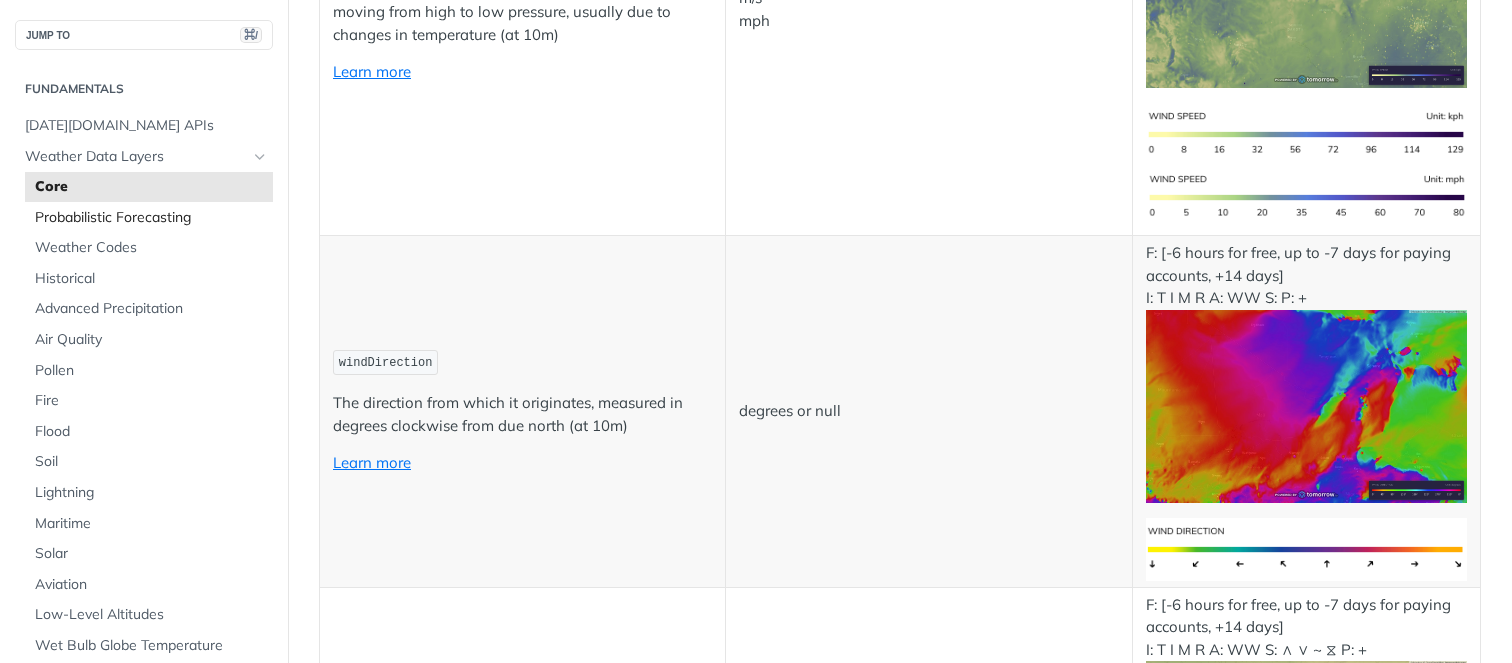 click on "Probabilistic Forecasting" at bounding box center [151, 218] 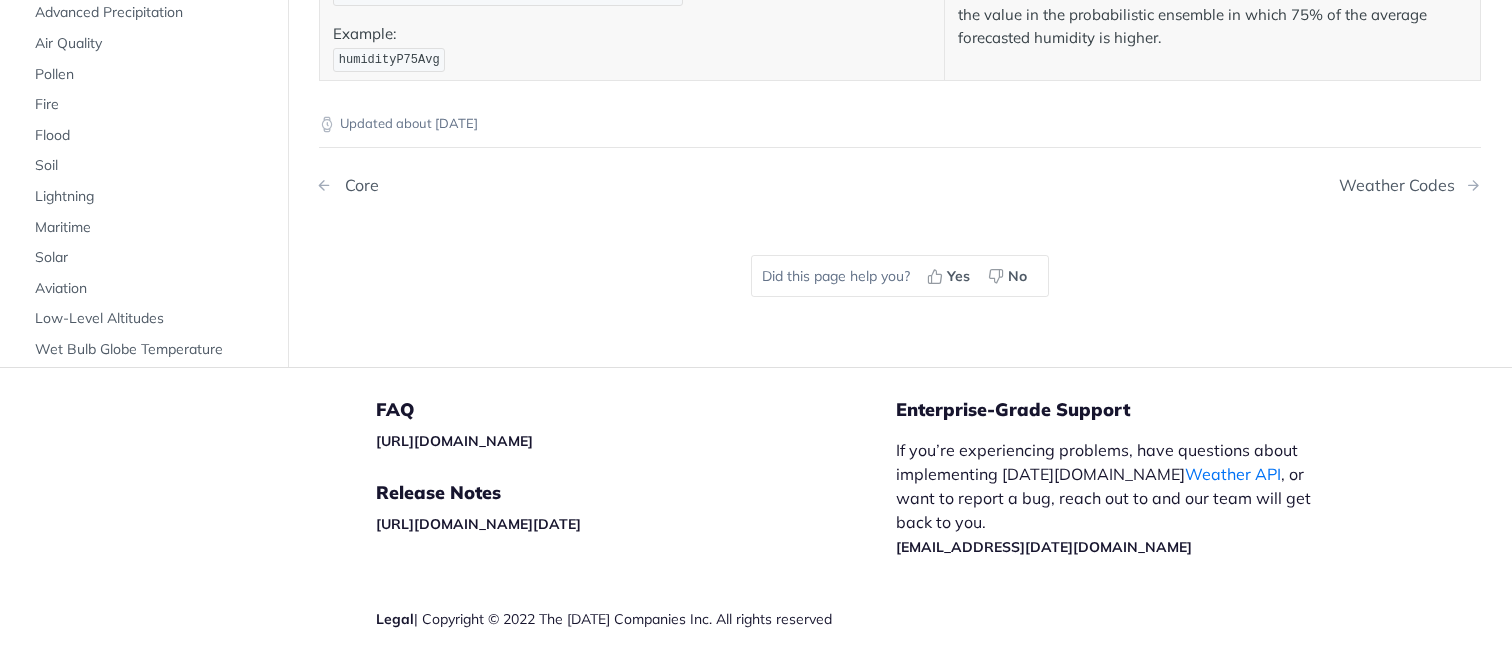 scroll, scrollTop: 949, scrollLeft: 0, axis: vertical 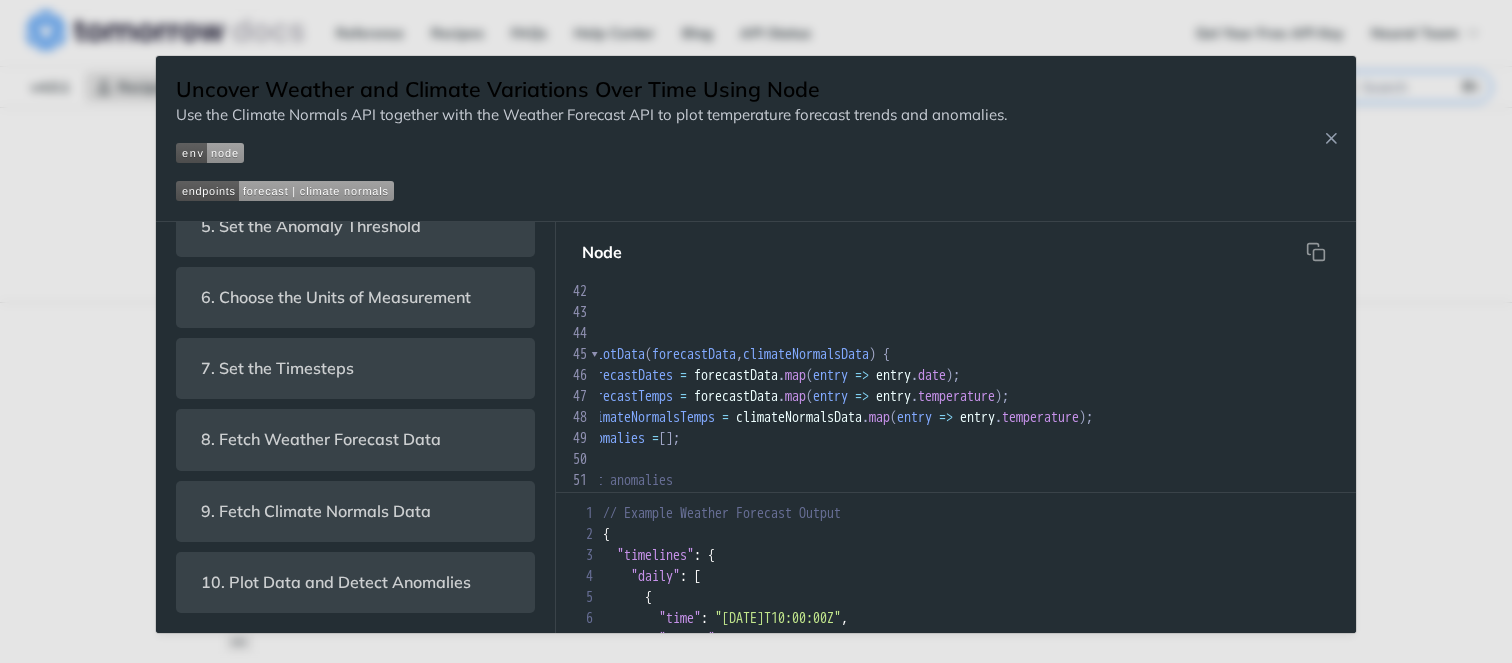click at bounding box center (285, 191) 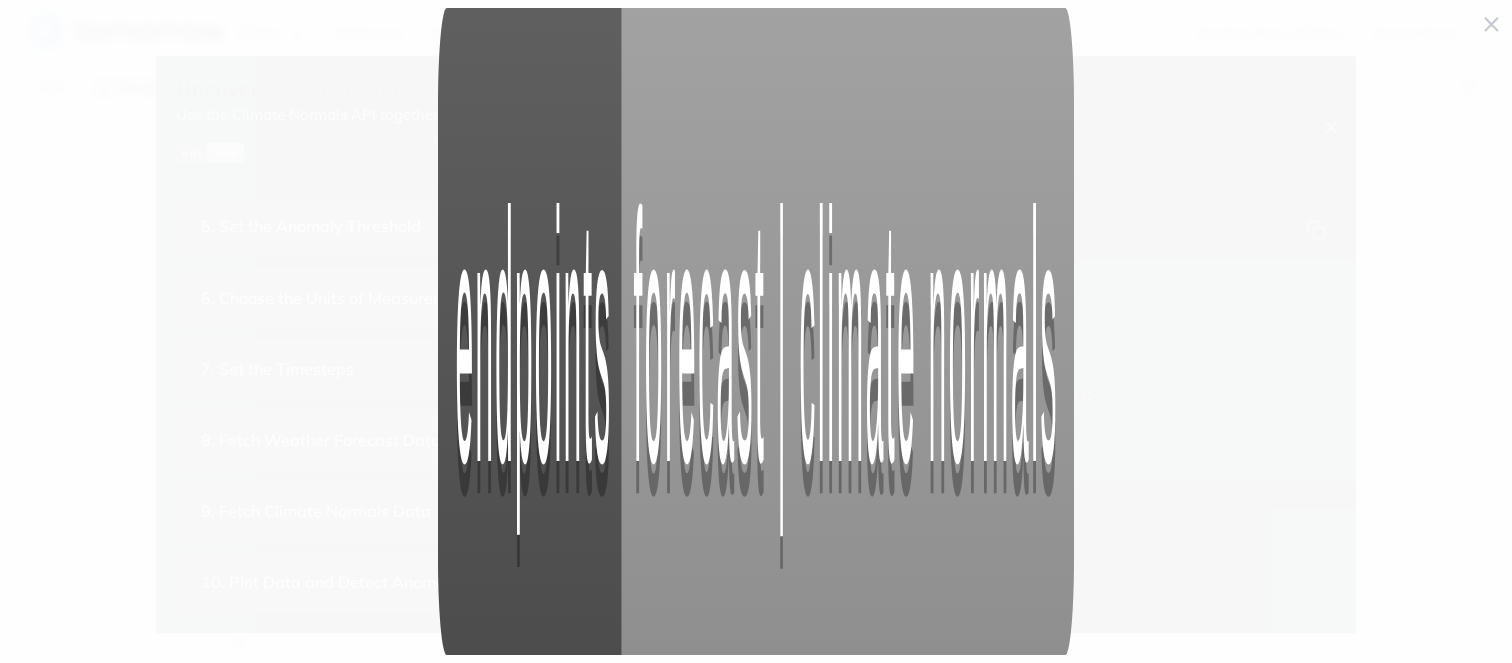 click at bounding box center [756, 331] 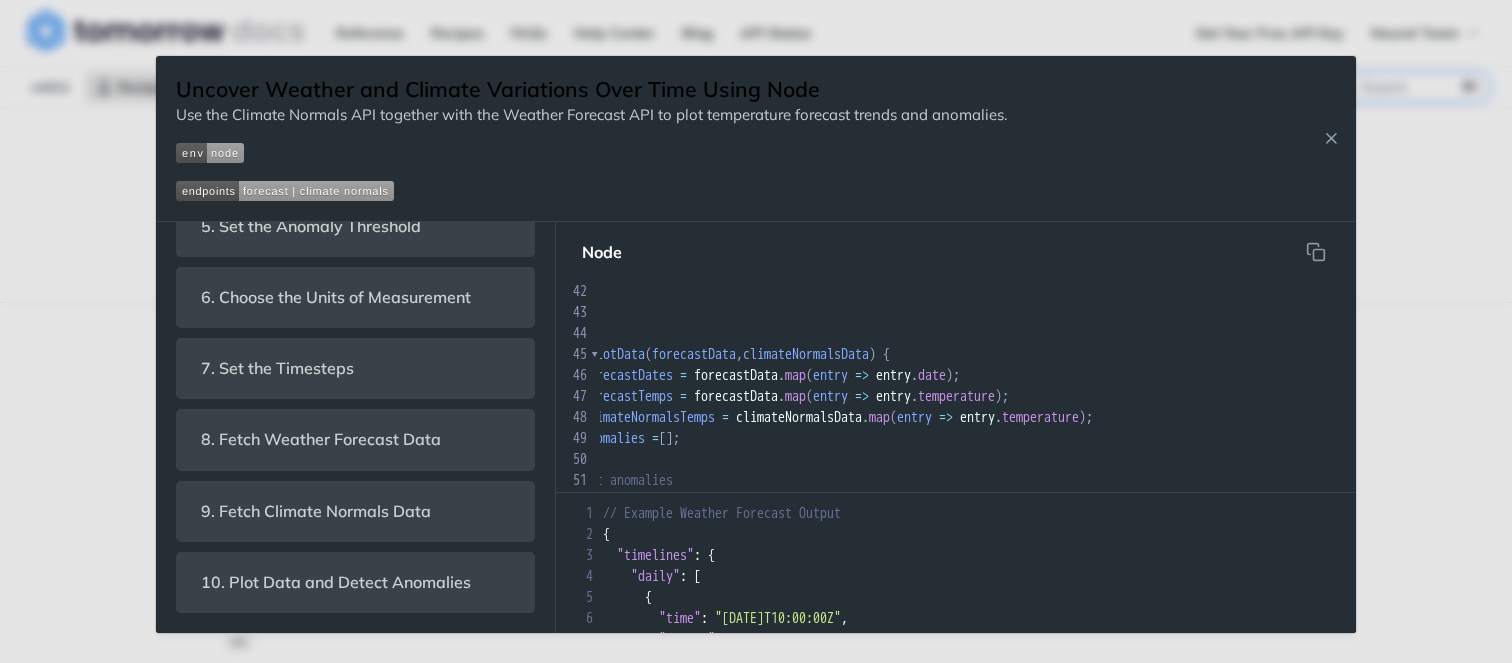 scroll, scrollTop: 1017, scrollLeft: 78, axis: both 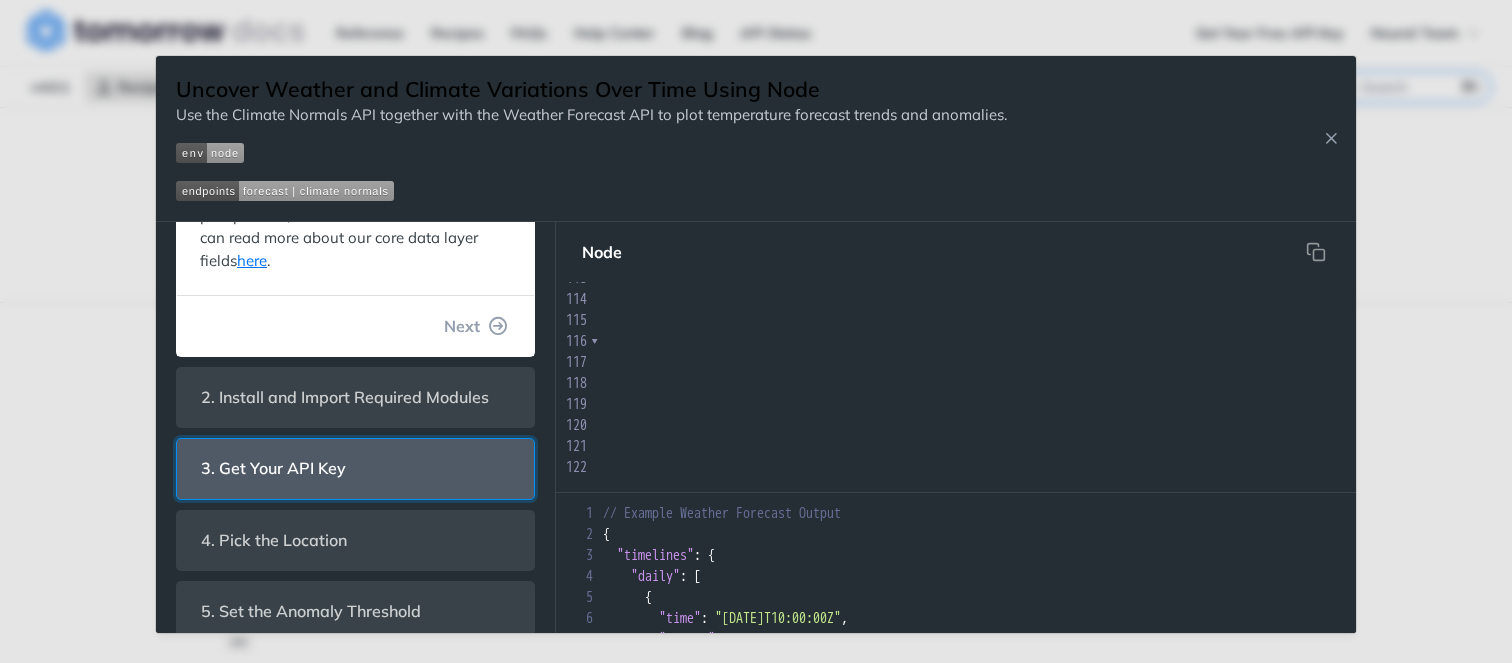 click on "3. Get Your API Key" at bounding box center (273, 468) 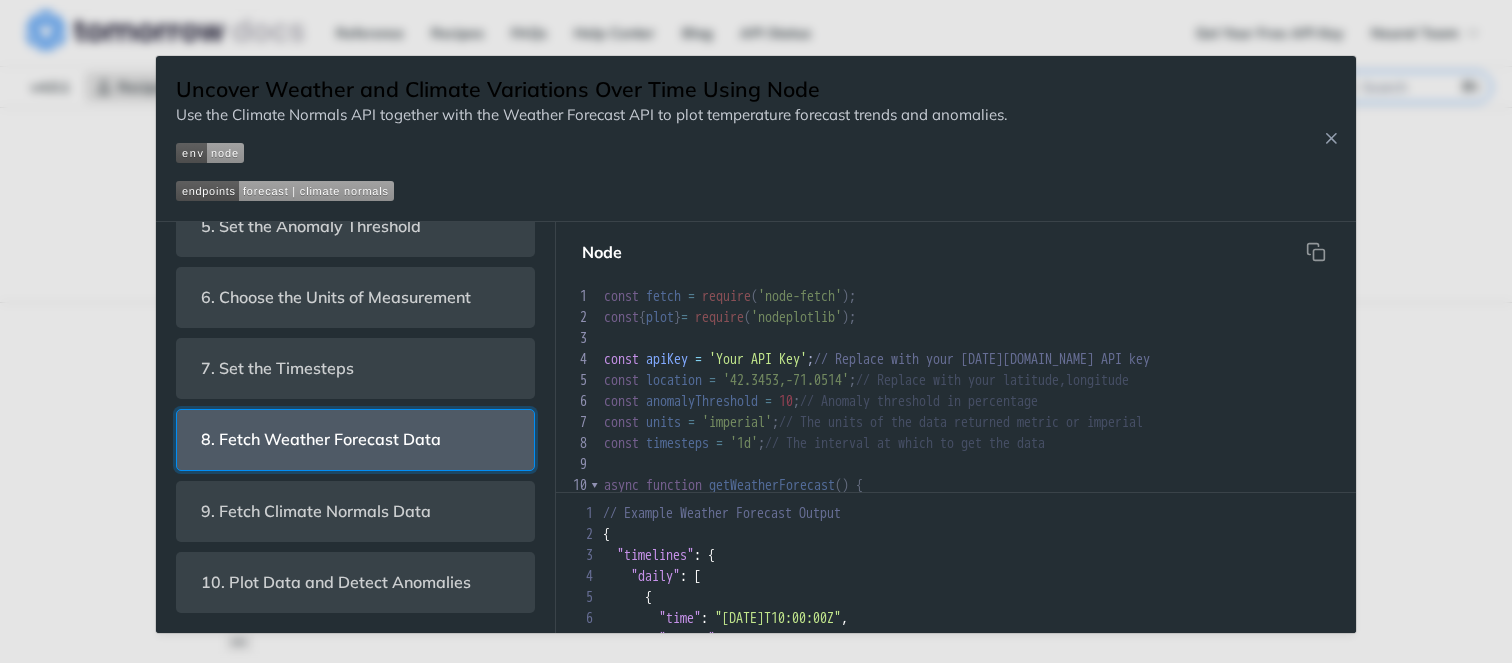 click on "8. Fetch Weather Forecast Data" at bounding box center (321, 439) 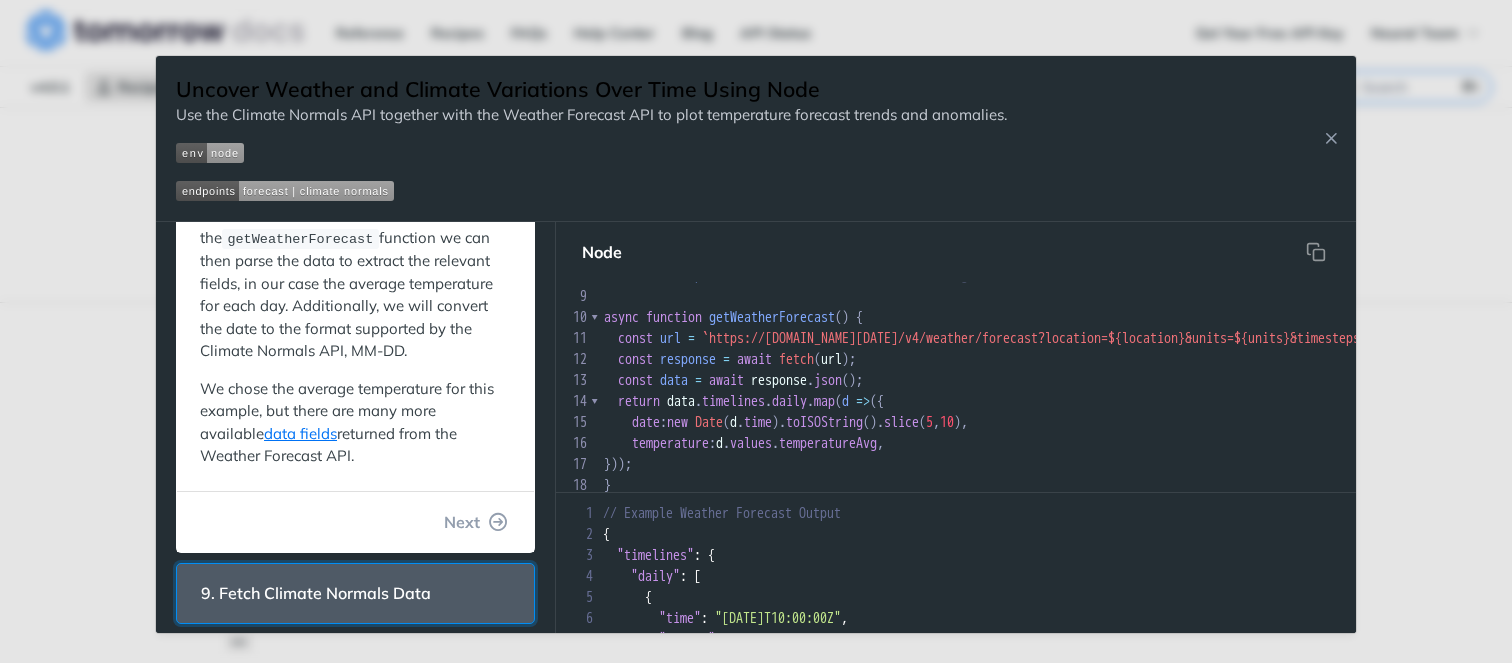 click on "9. Fetch Climate Normals Data" at bounding box center [316, 593] 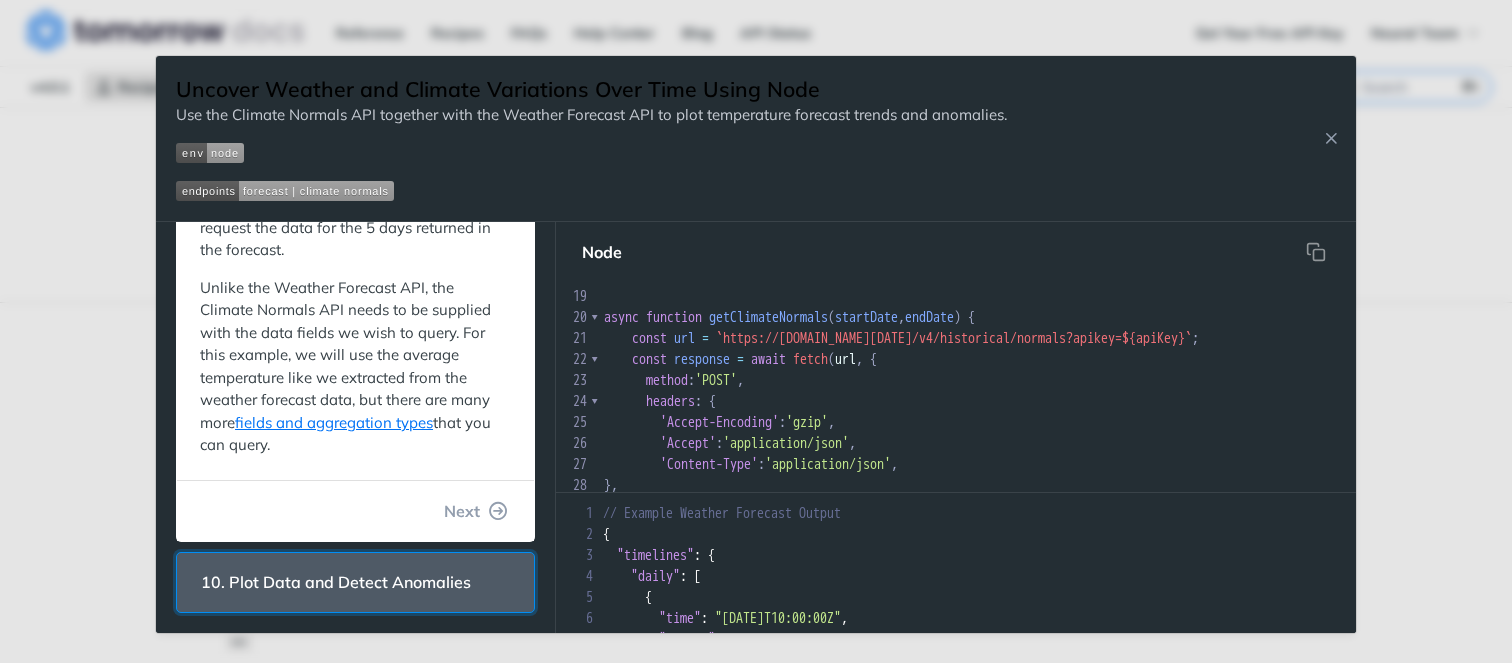 click on "10. Plot Data and Detect Anomalies" at bounding box center (336, 582) 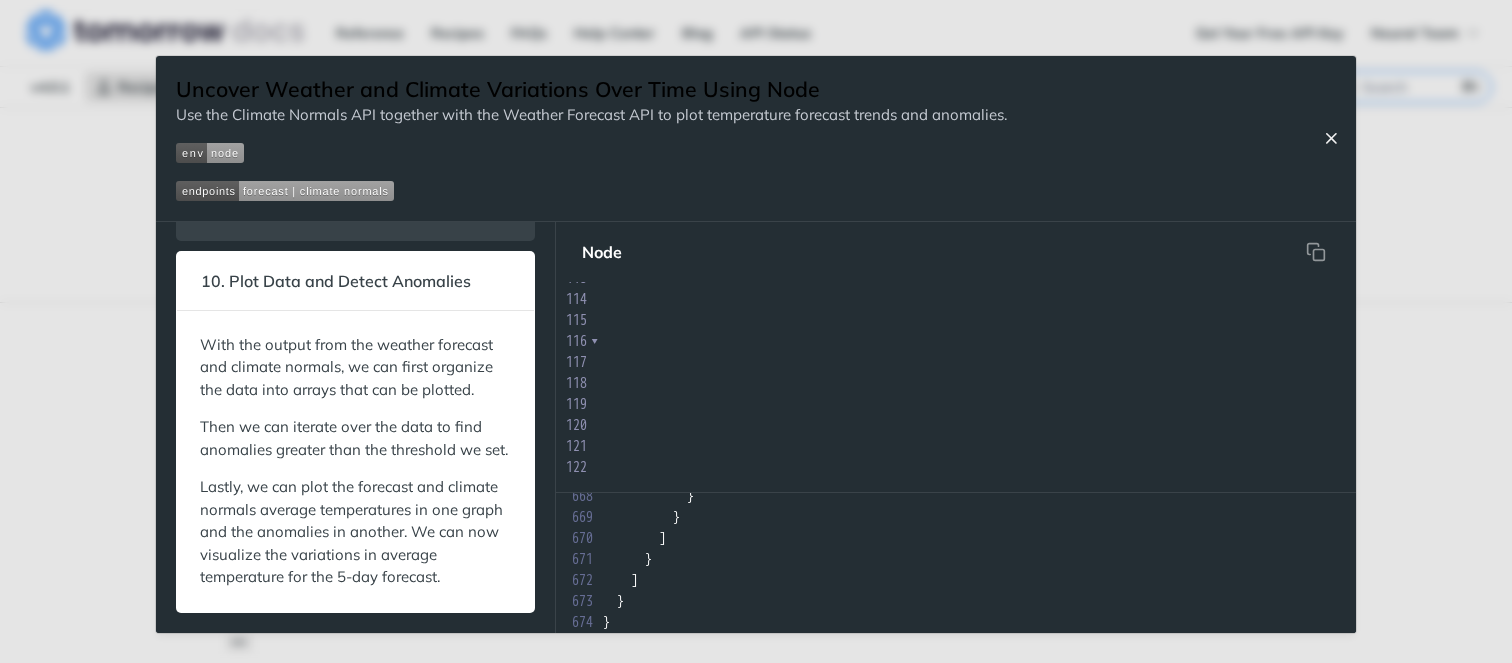 click at bounding box center (1331, 138) 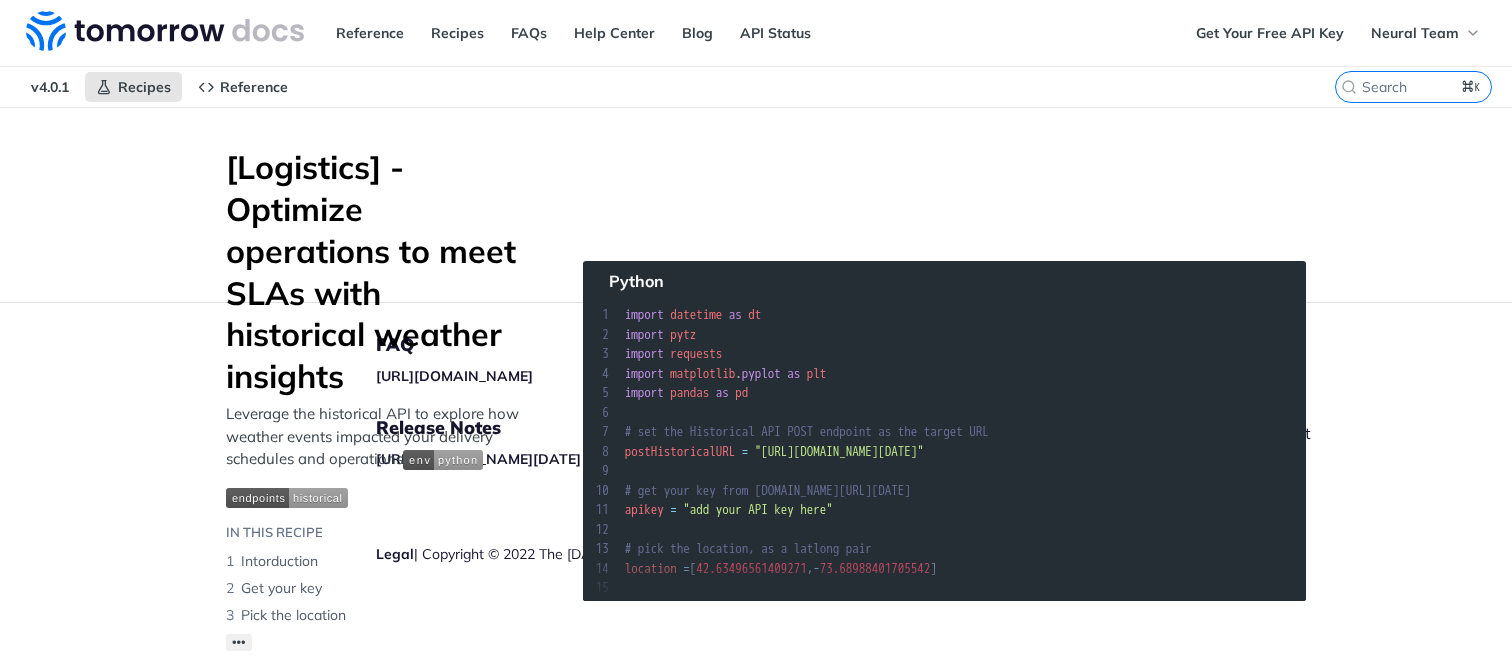 click on "[Logistics] - Optimize operations to meet SLAs with historical weather insights Leverage the historical API to explore how weather events impacted your delivery schedules and operations
IN THIS RECIPE Intorduction Get your key Pick the location ••• List the fields Choose the unit system Set the timestep Configure the time frame Specify the timezone Request the timelines Parse the response into a Dataframe Bring your own data Visualize your output Open Recipe Python xxxxxxxxxx 66 print ( 'done' ) 1 import   datetime   as   dt 2 import   pytz 3 import   requests 4 import   matplotlib . pyplot   as   plt 5 import   pandas   as   pd 6 ​ 7 # set the Historical API POST endpoint as the target URL 8 postHistoricalURL   =   "https://api.tomorrow.io/v4/historical" 9 ​ 10 # get your key from app.tomorrow.io/development/keys 11 apikey   =   "add your API key here" 12 ​ 13 # pick the location, as a latlong pair 14 location   =  [ 42.63496561409271 ,  - 73.68988401705542 ] 15 ​ 16 # list the fields 17   =" at bounding box center (756, 424) 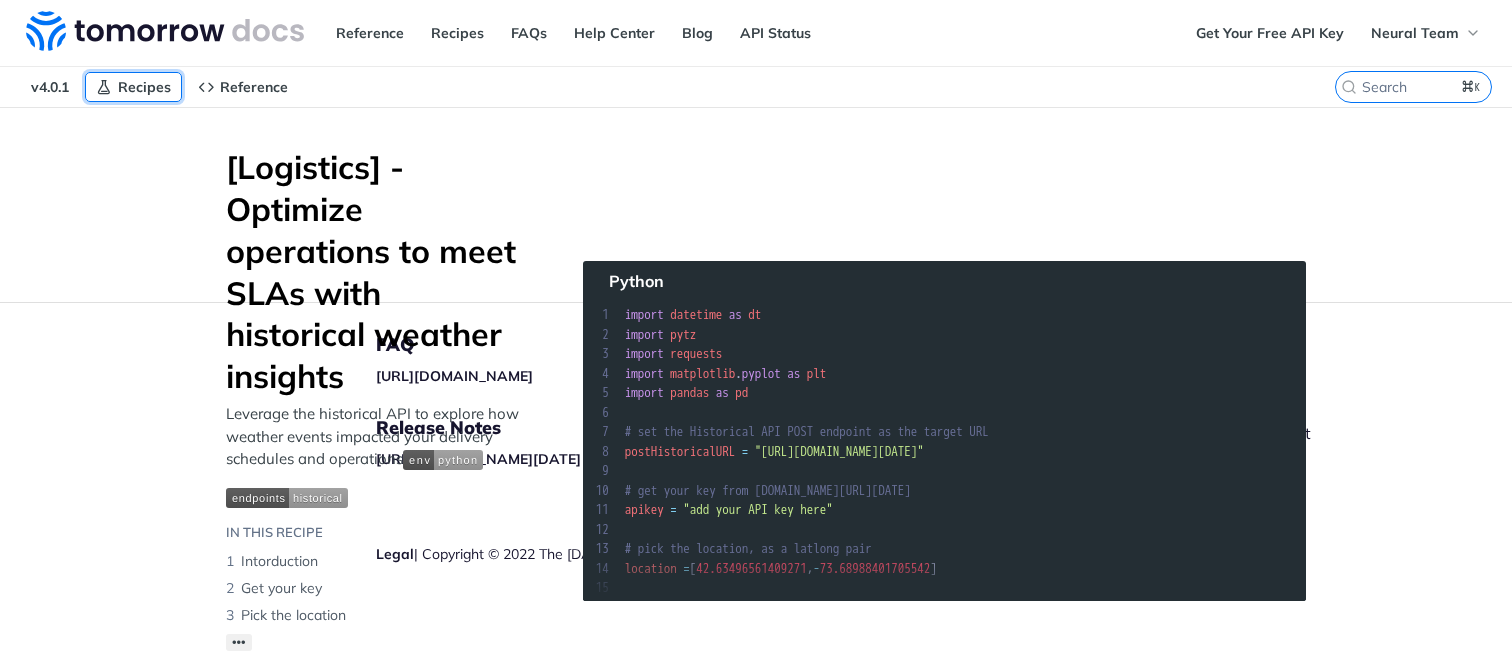 click on "Recipes" at bounding box center [144, 87] 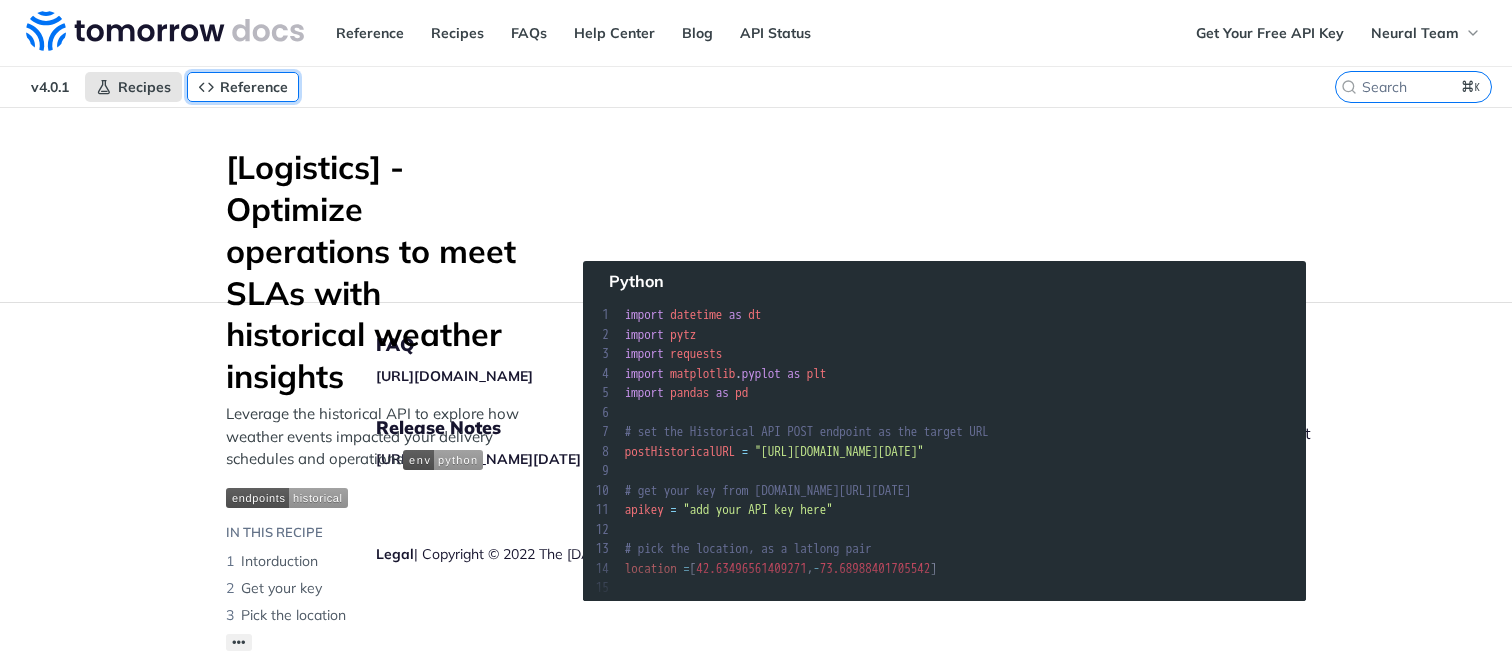click on "Reference" at bounding box center [254, 87] 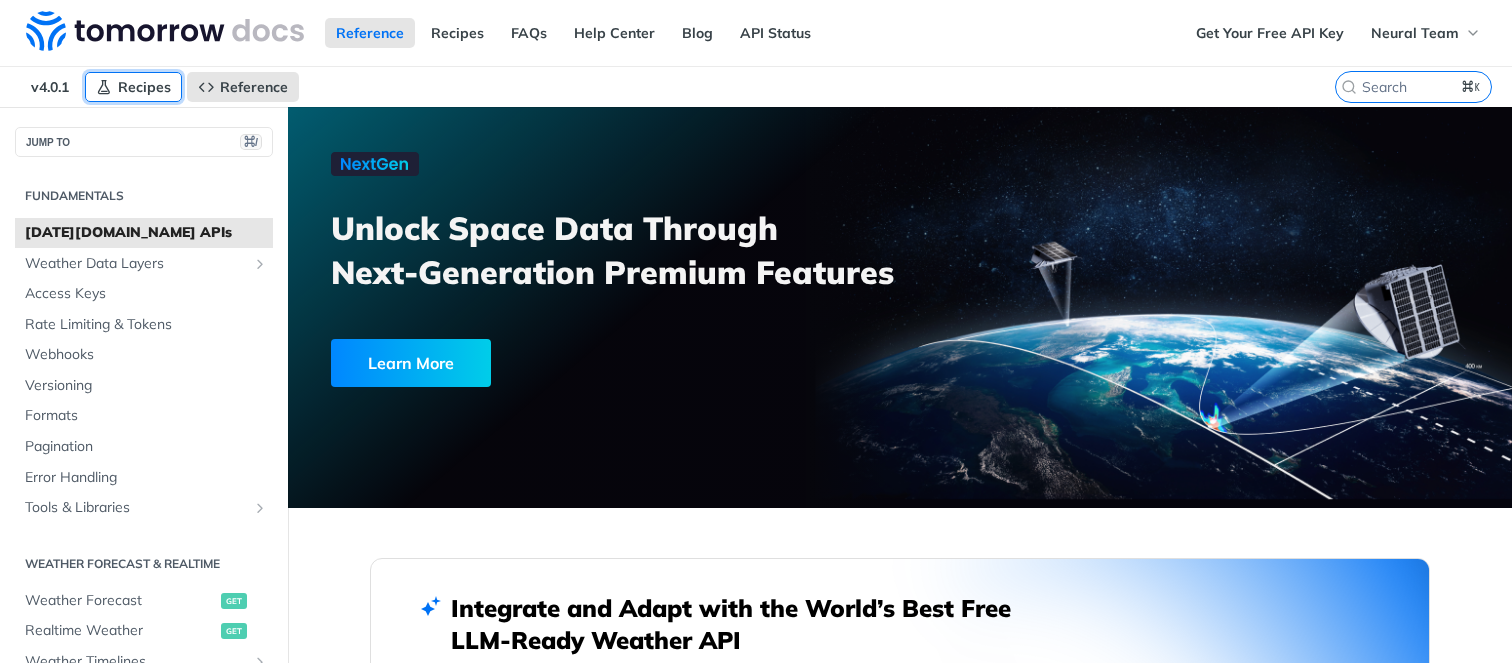 click on "Recipes" at bounding box center [144, 87] 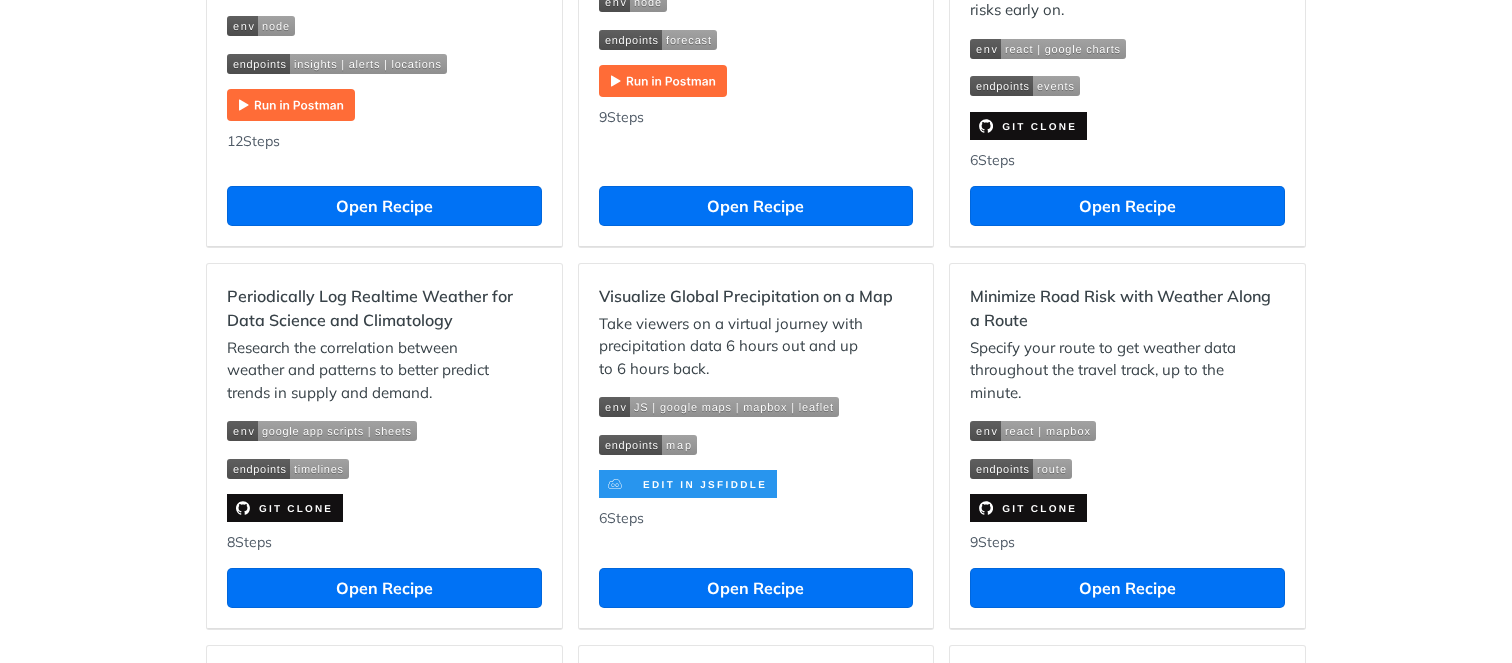 scroll, scrollTop: 1318, scrollLeft: 0, axis: vertical 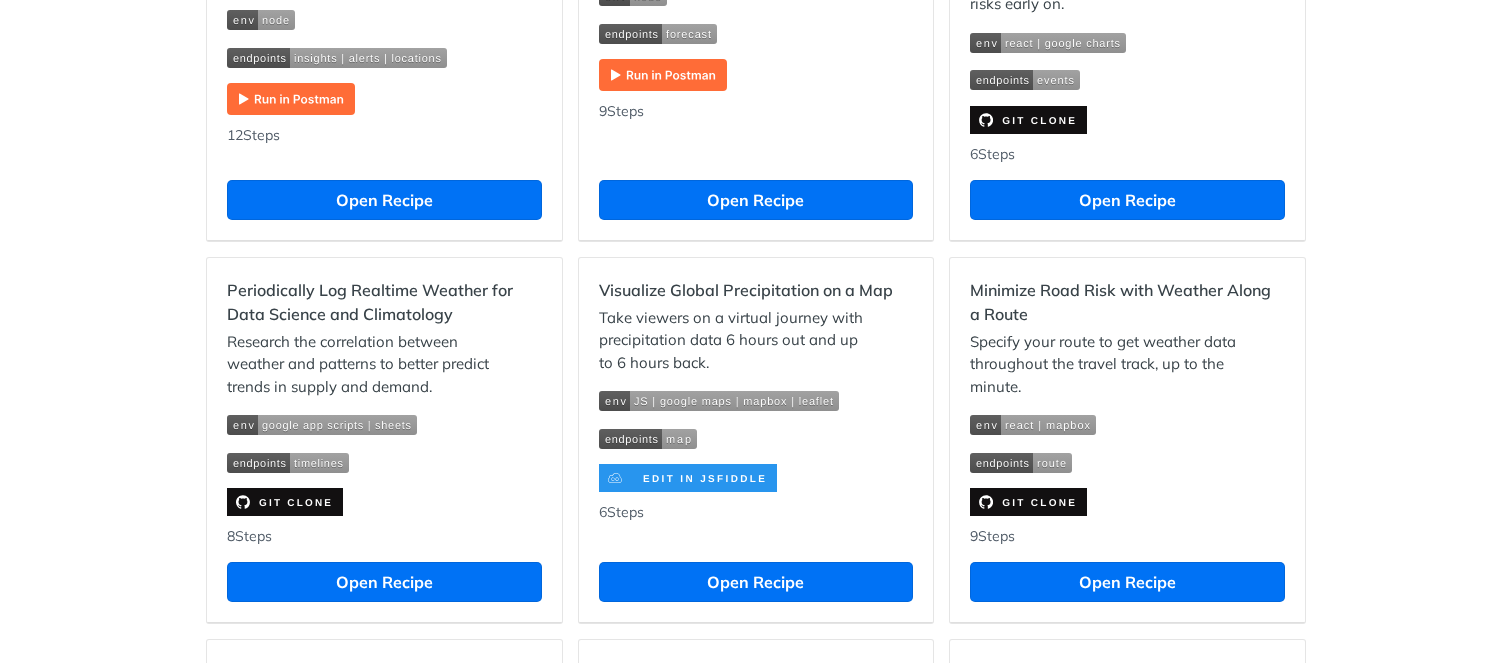 click at bounding box center (688, 478) 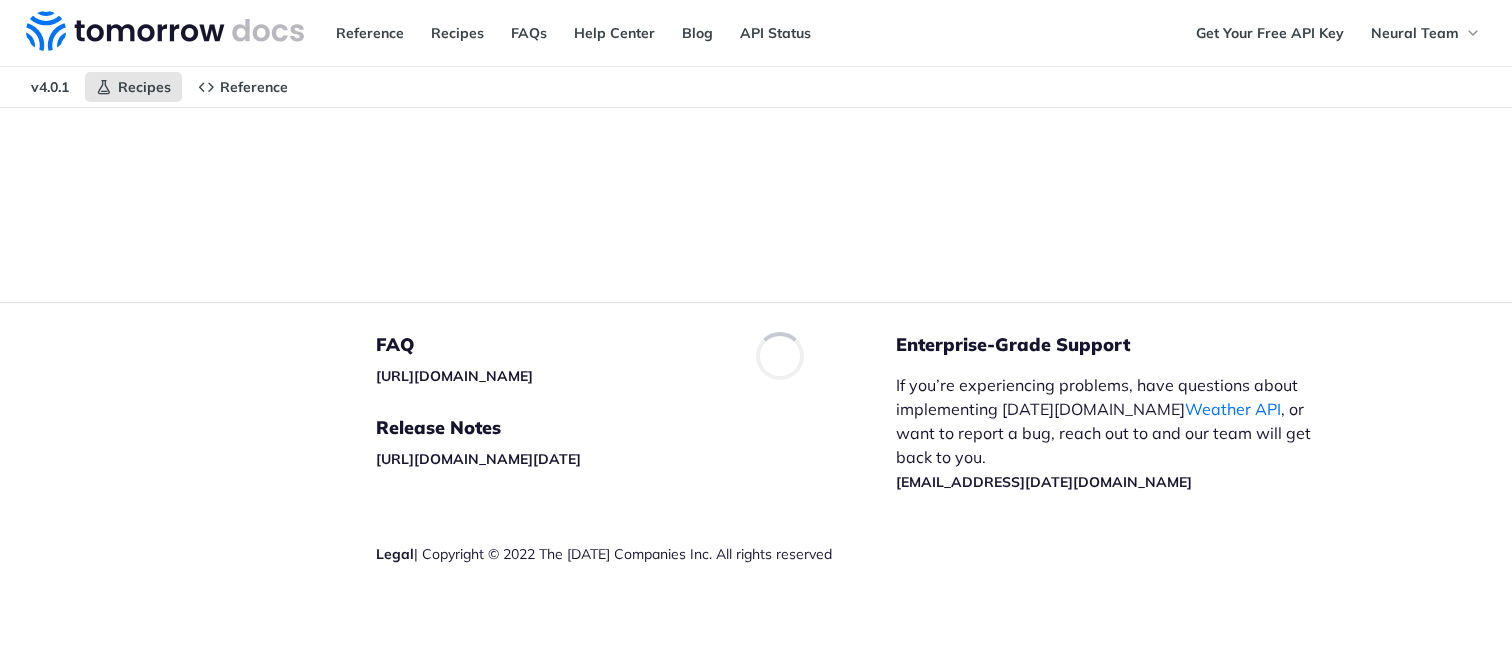 scroll, scrollTop: 0, scrollLeft: 0, axis: both 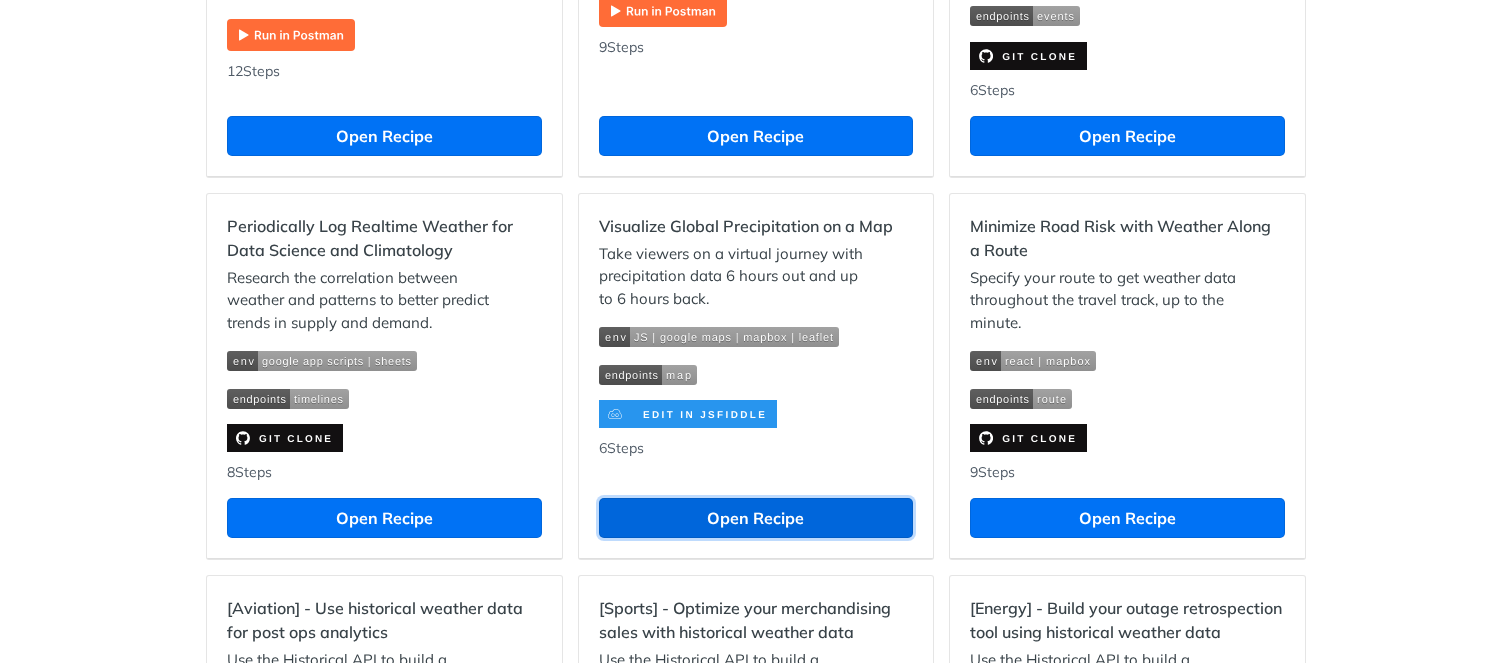 click on "Open Recipe" at bounding box center (756, 518) 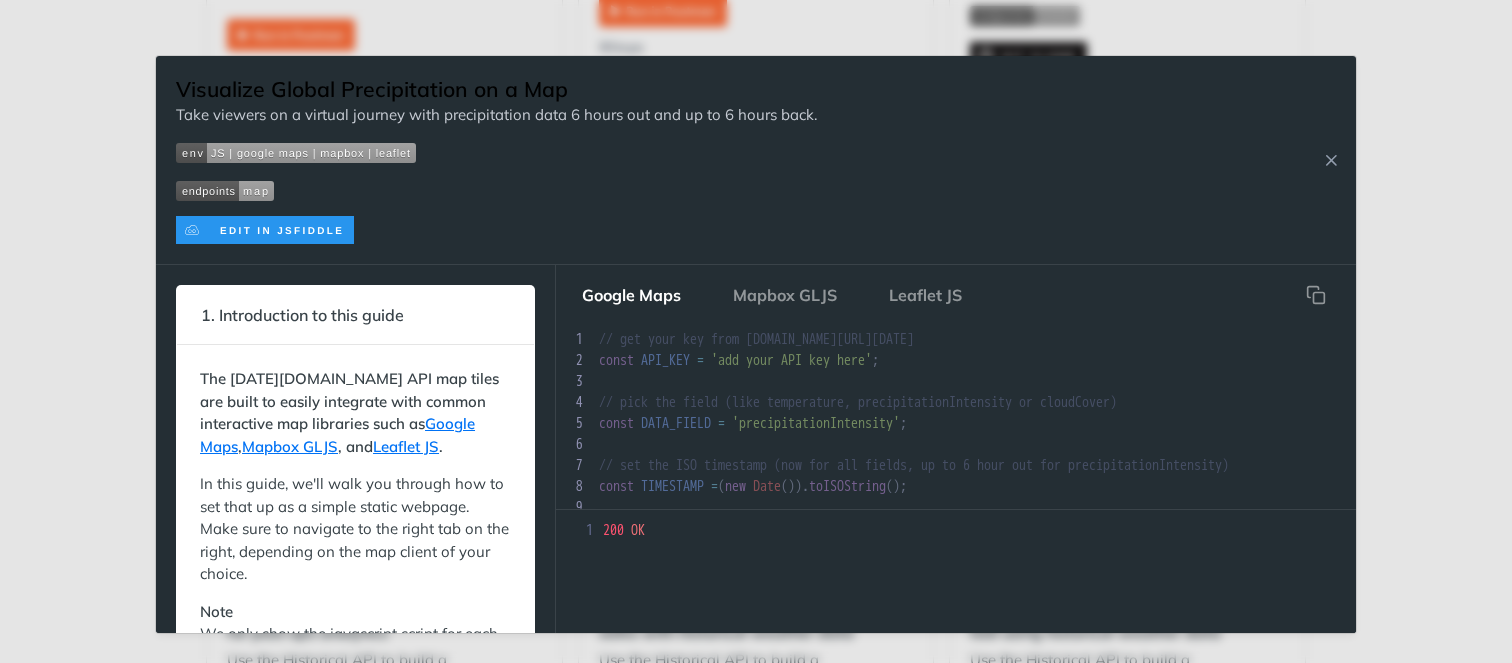 click at bounding box center (265, 230) 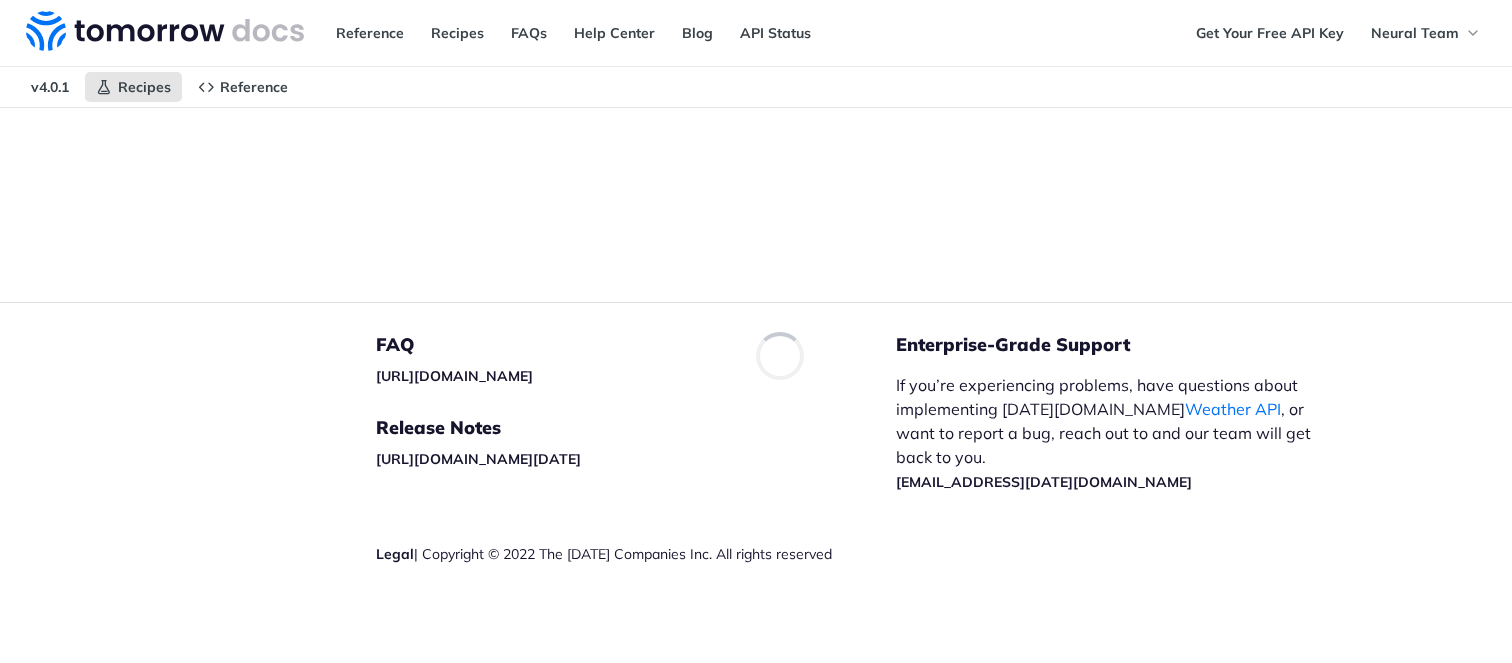scroll, scrollTop: 0, scrollLeft: 0, axis: both 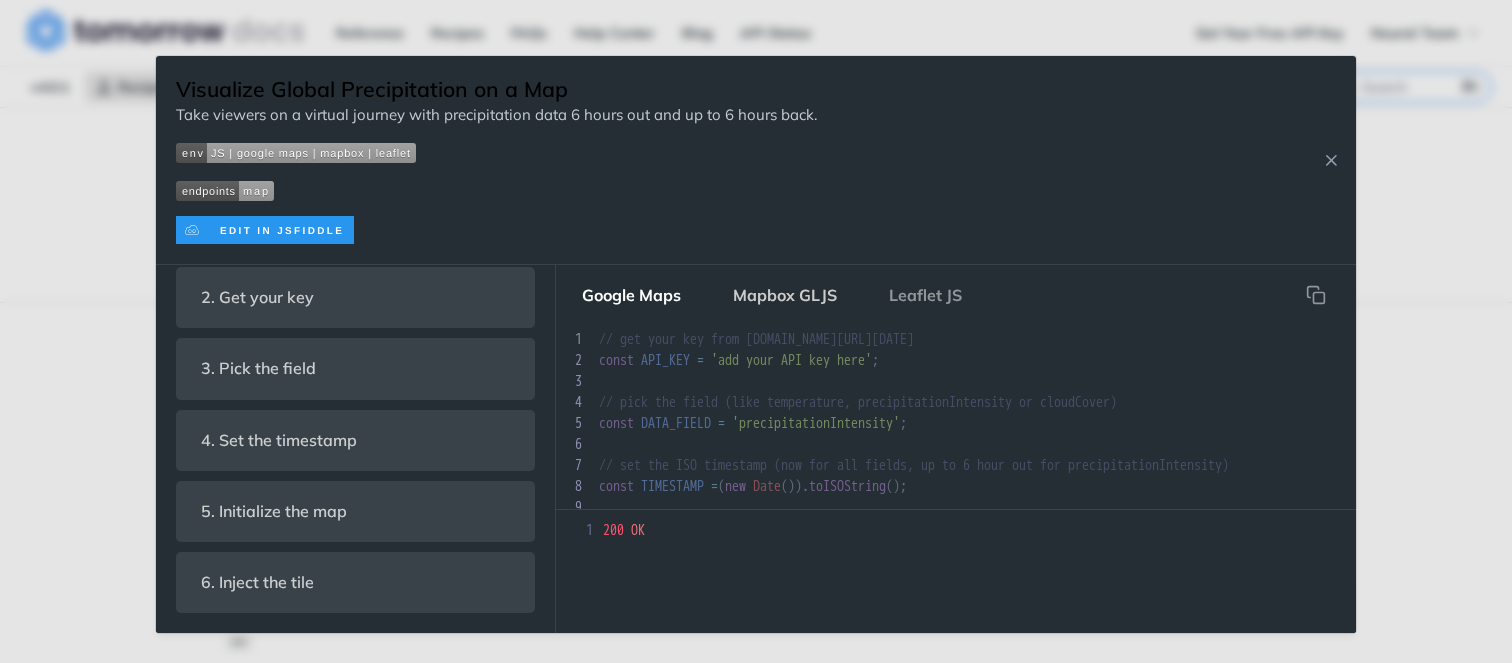 click on "Mapbox GLJS" at bounding box center (785, 295) 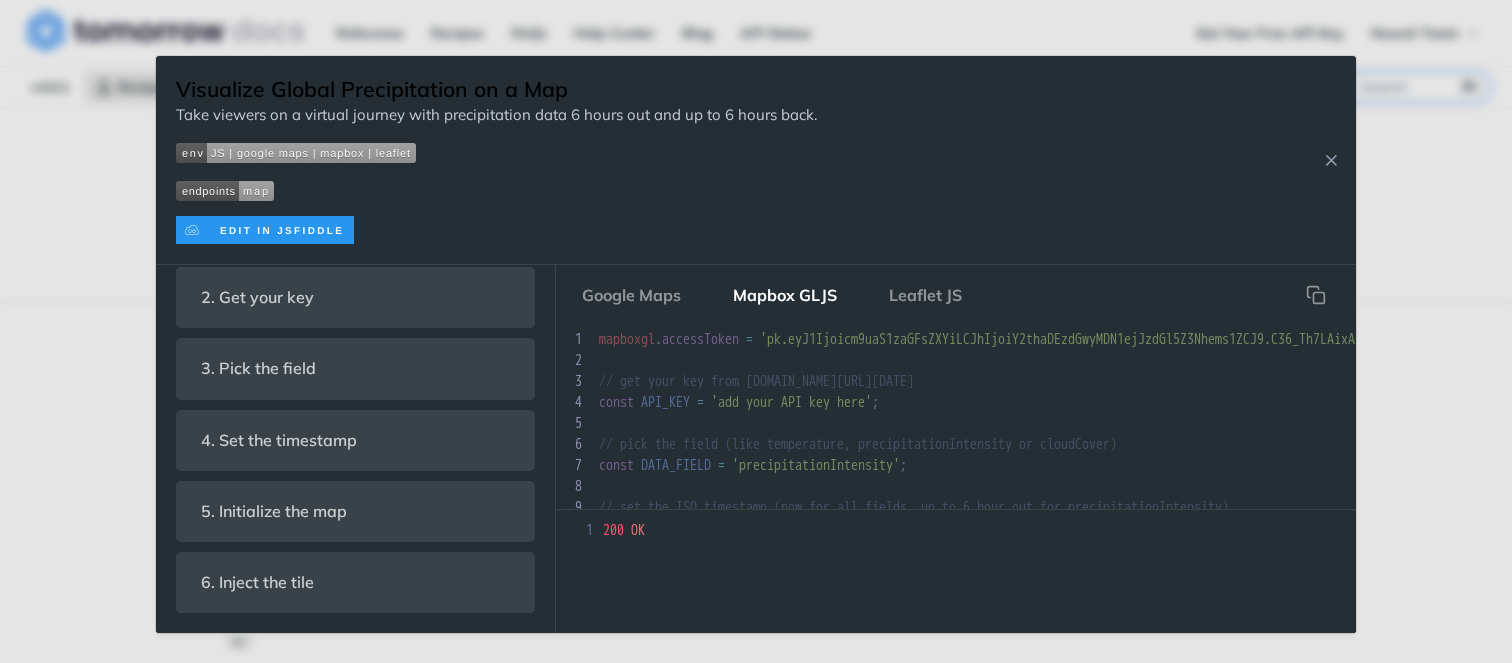 scroll, scrollTop: 76, scrollLeft: 14, axis: both 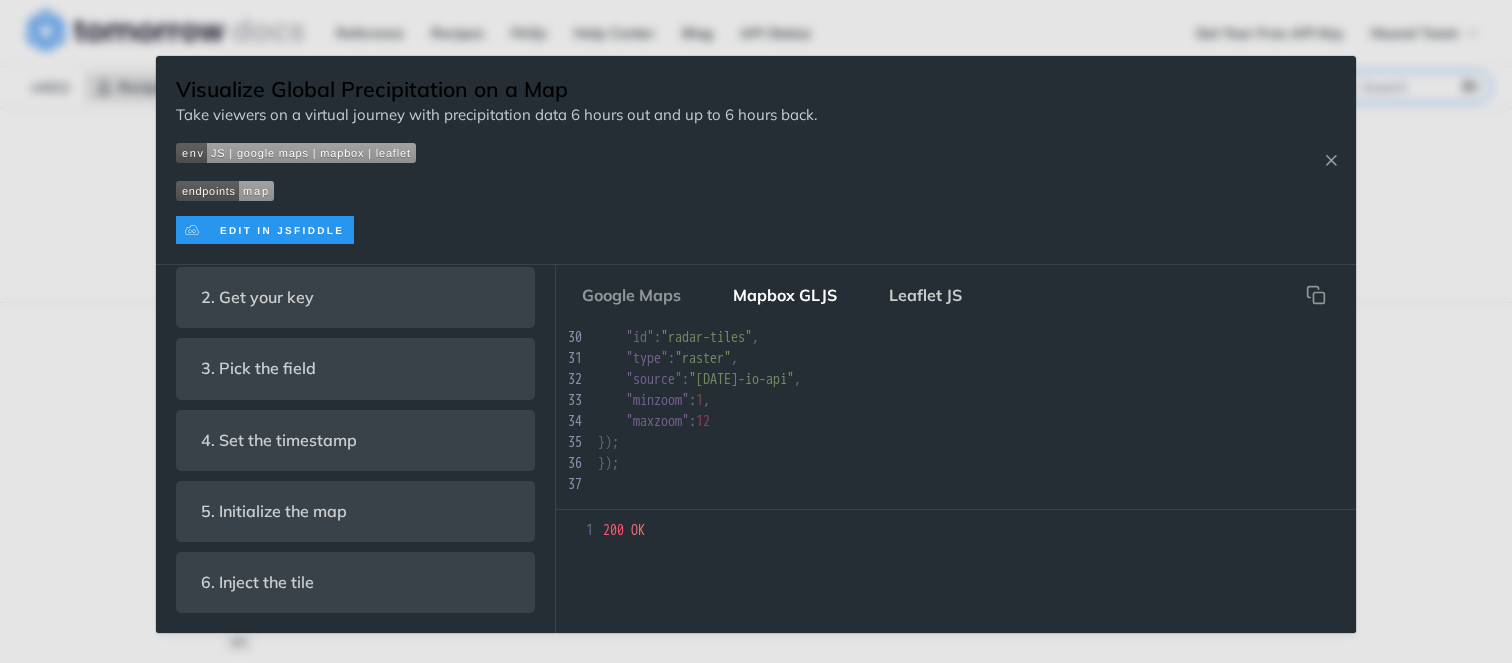click on "Leaflet JS" at bounding box center (925, 295) 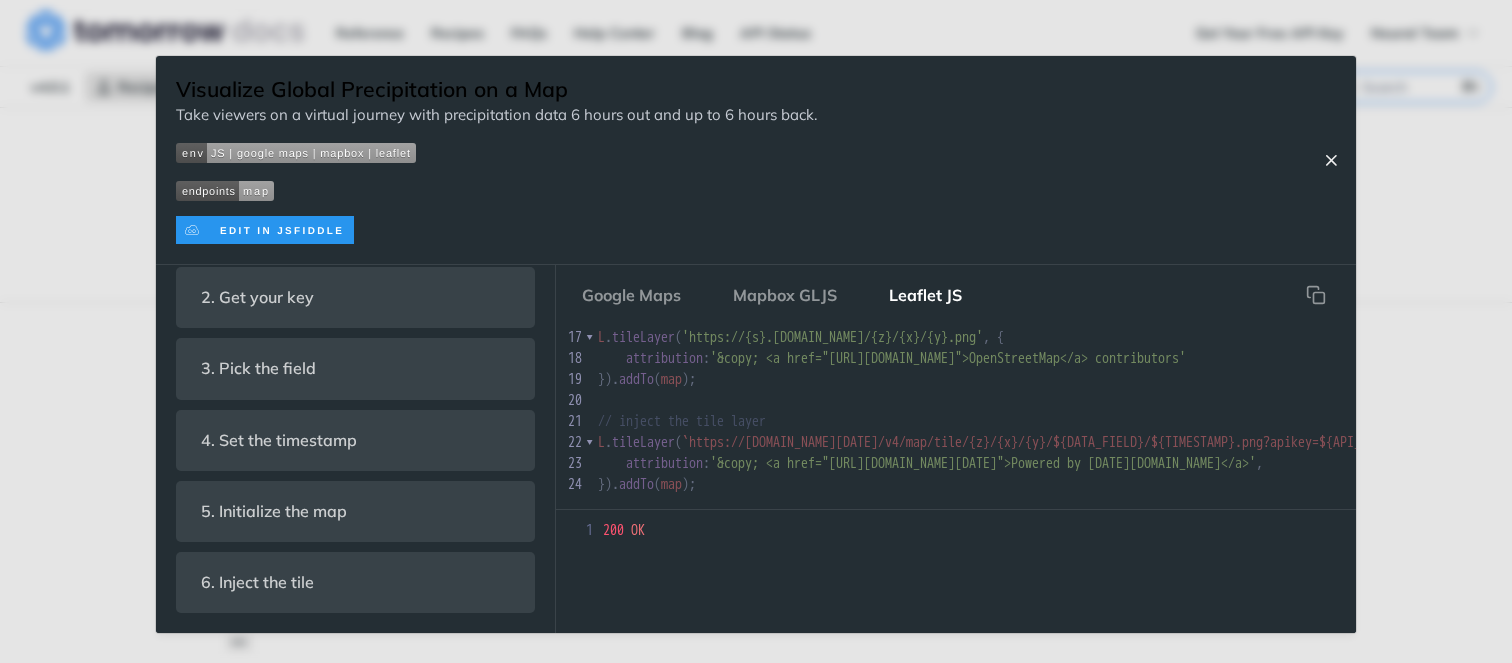 click at bounding box center (1331, 160) 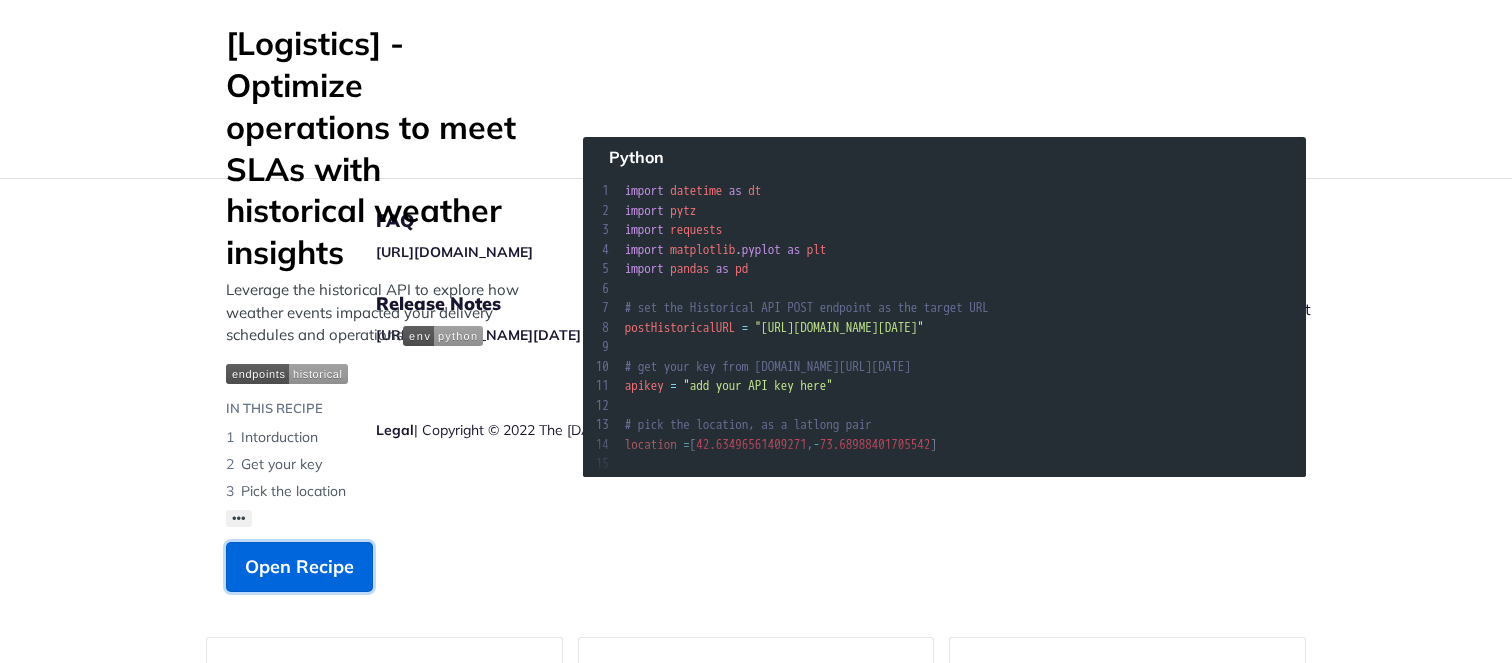 click on "Open Recipe" at bounding box center [299, 566] 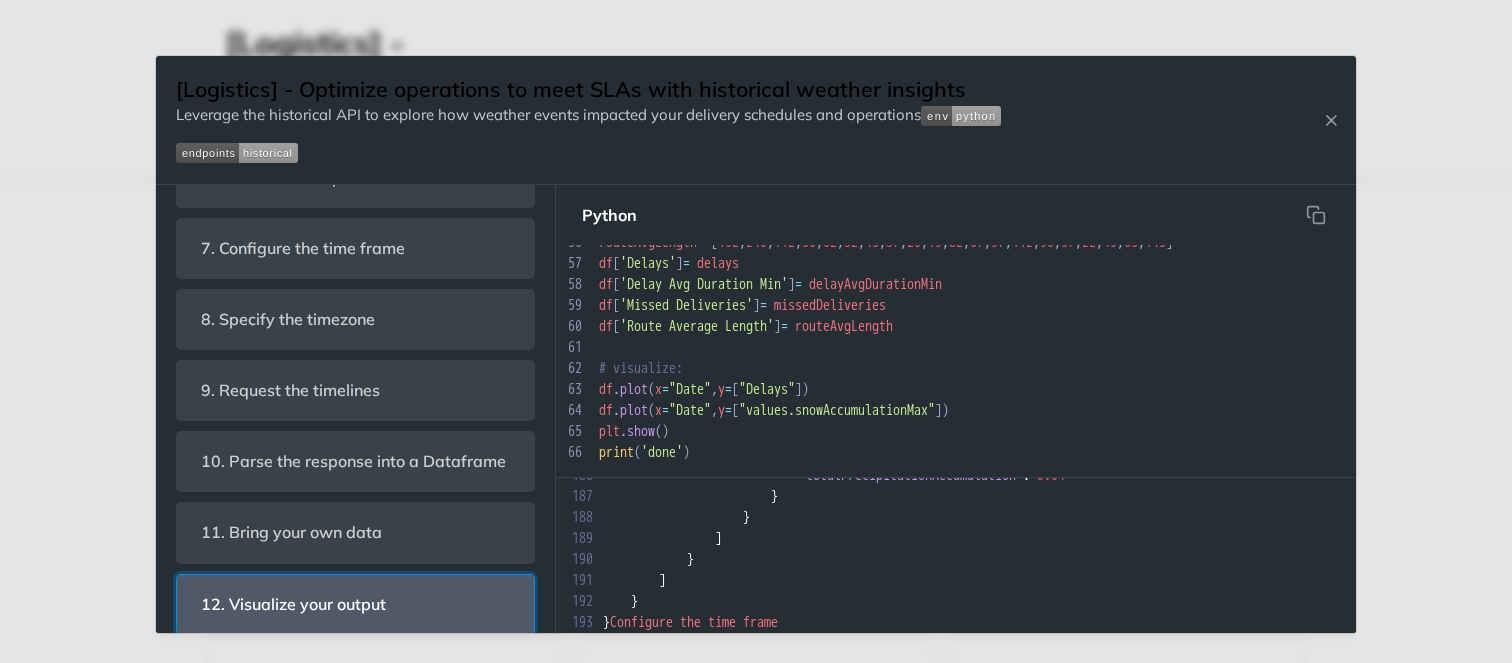 click on "12. Visualize your output" at bounding box center (293, 604) 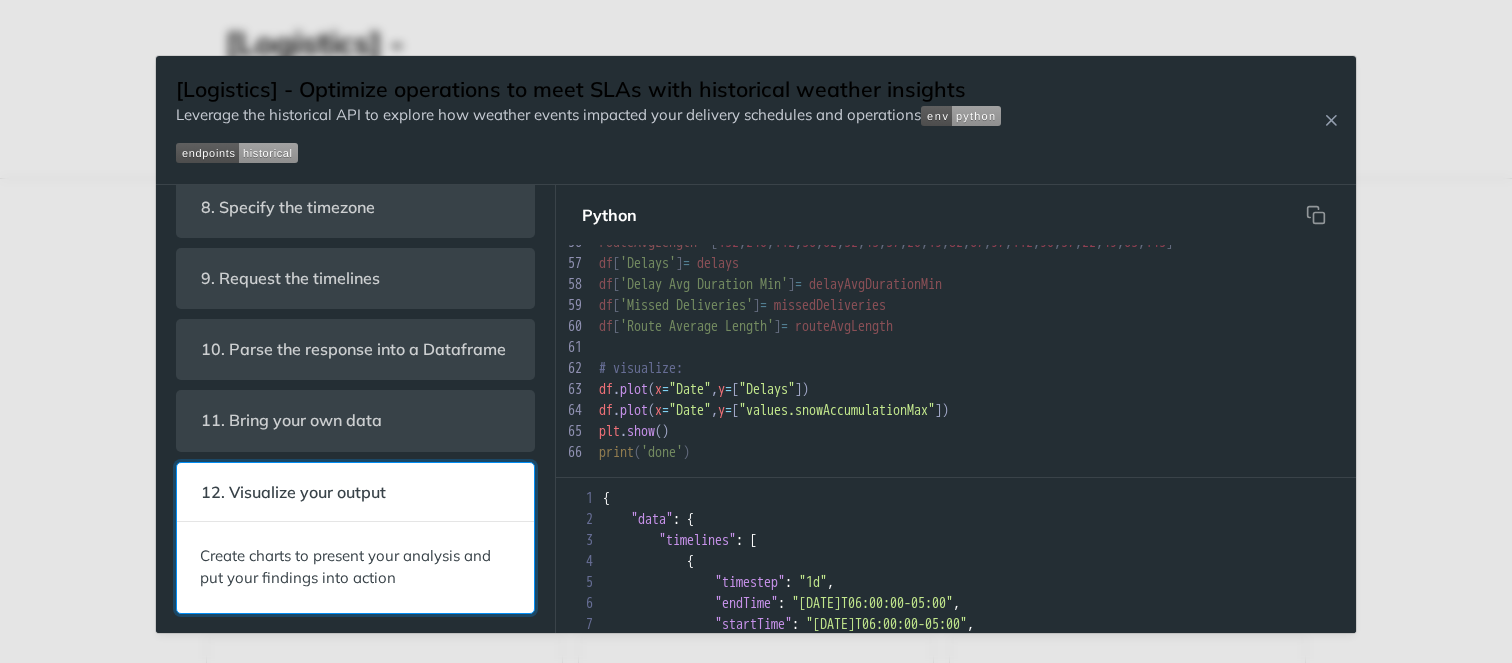 click on "Create charts to present your analysis and put your findings into action" at bounding box center [355, 567] 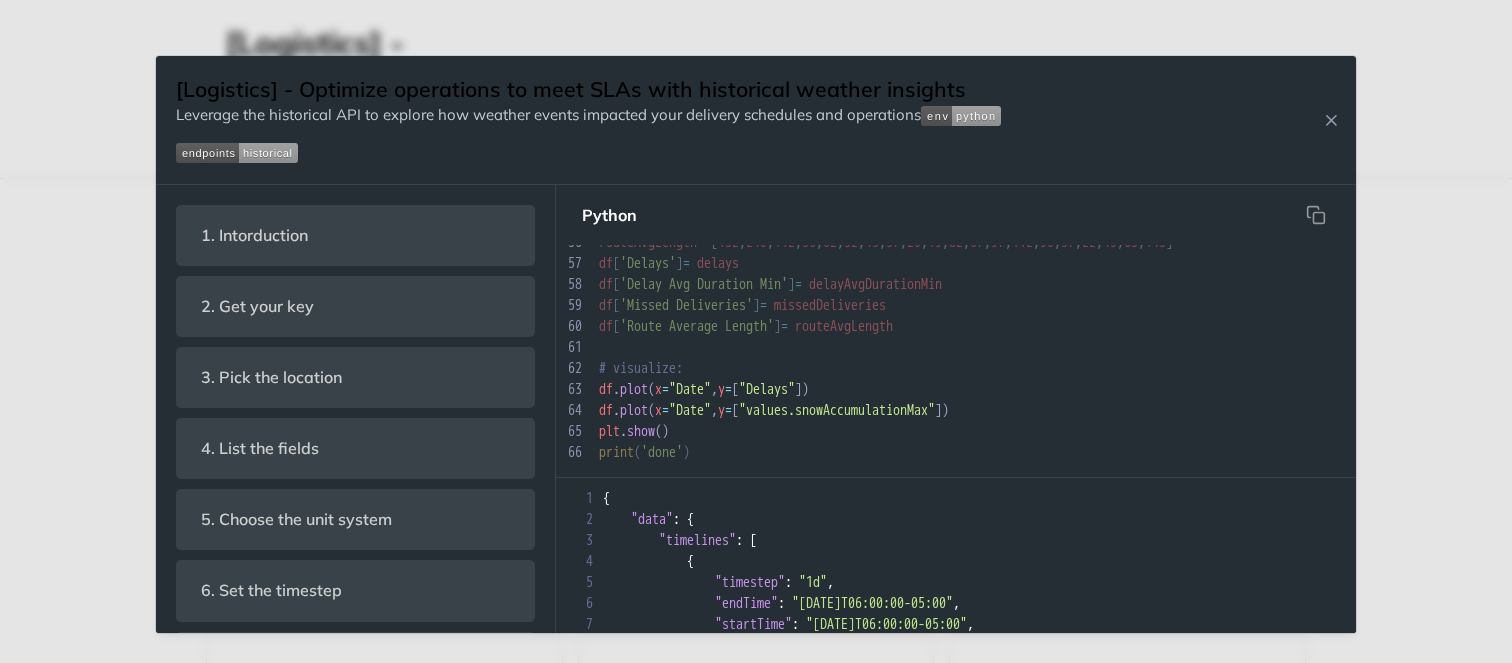 click on "Jump to Content Reference Recipes FAQs Help Center Blog API Status Recipes Reference v4.0.1 Reference Recipes FAQs Help Center Blog API Status Get Your Free API Key Neural Team Suggested Edits Log Out Recipes Get Your Free API Key Neural Team v4.0.1 Recipes Reference ⌘K All Recipes Reference Pages Start  typing to search… [Logistics] - Optimize operations to meet SLAs with historical weather insights Leverage the historical API to explore how weather events impacted your delivery schedules and operations
IN THIS RECIPE Intorduction Get your key Pick the location ••• List the fields Choose the unit system Set the timestep Configure the time frame Specify the timezone Request the timelines Parse the response into a Dataframe Bring your own data Visualize your output Open Recipe Python xxxxxxxxxx 66 print ( 'done' ) 1 import   datetime   as   dt 2 import   pytz 3 import   requests 4 import   matplotlib . pyplot   as   plt 5 import   pandas   as   pd 6 ​ 7 8 postHistoricalURL   =   9 ​ 10 11   =" at bounding box center [756, 207] 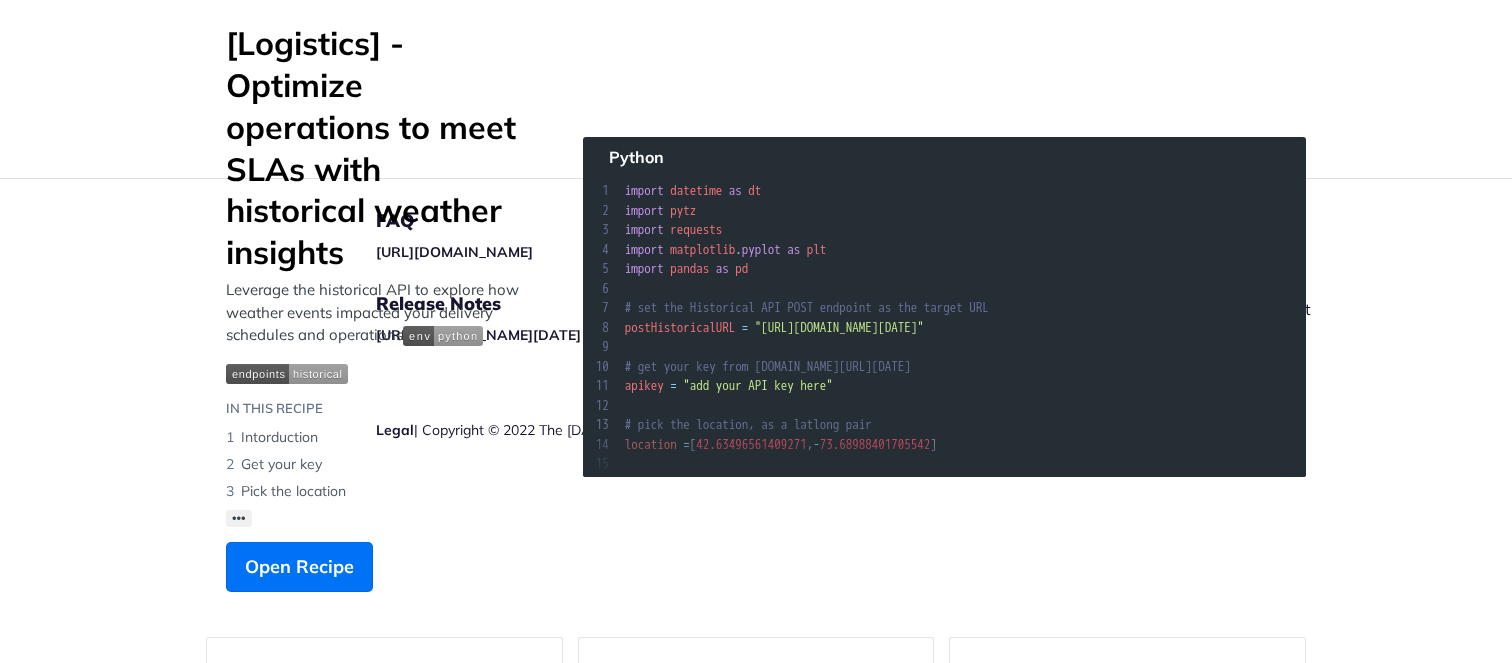 click on "FAQ
https://tomorrowio.zendesk.com/
Release Notes
https://docs.tomorrow.io/reference/api-versioning#release-notes
Legal  | Copyright © 2022 The Tomorrow Companies Inc. All rights reserved
Enterprise-Grade Support
If you’re experiencing problems, have questions about implementing Tomorrow.io  Weather API , or want to report a bug, reach out to  and our team will get back to you.
support@tomorrow.io
Legal  | Copyright © 2022 The Tomorrow Companies Inc. All rights reserved" at bounding box center [756, 358] 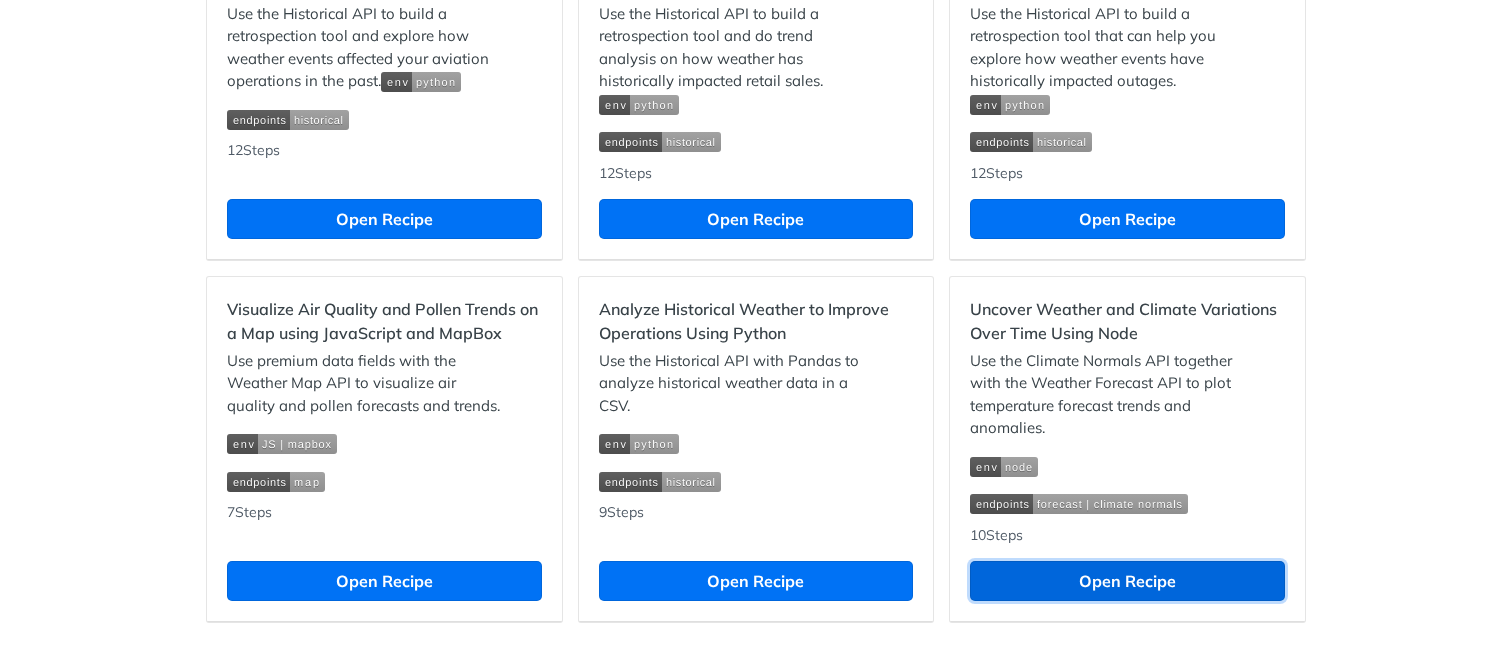 click on "Open Recipe" at bounding box center [1127, 581] 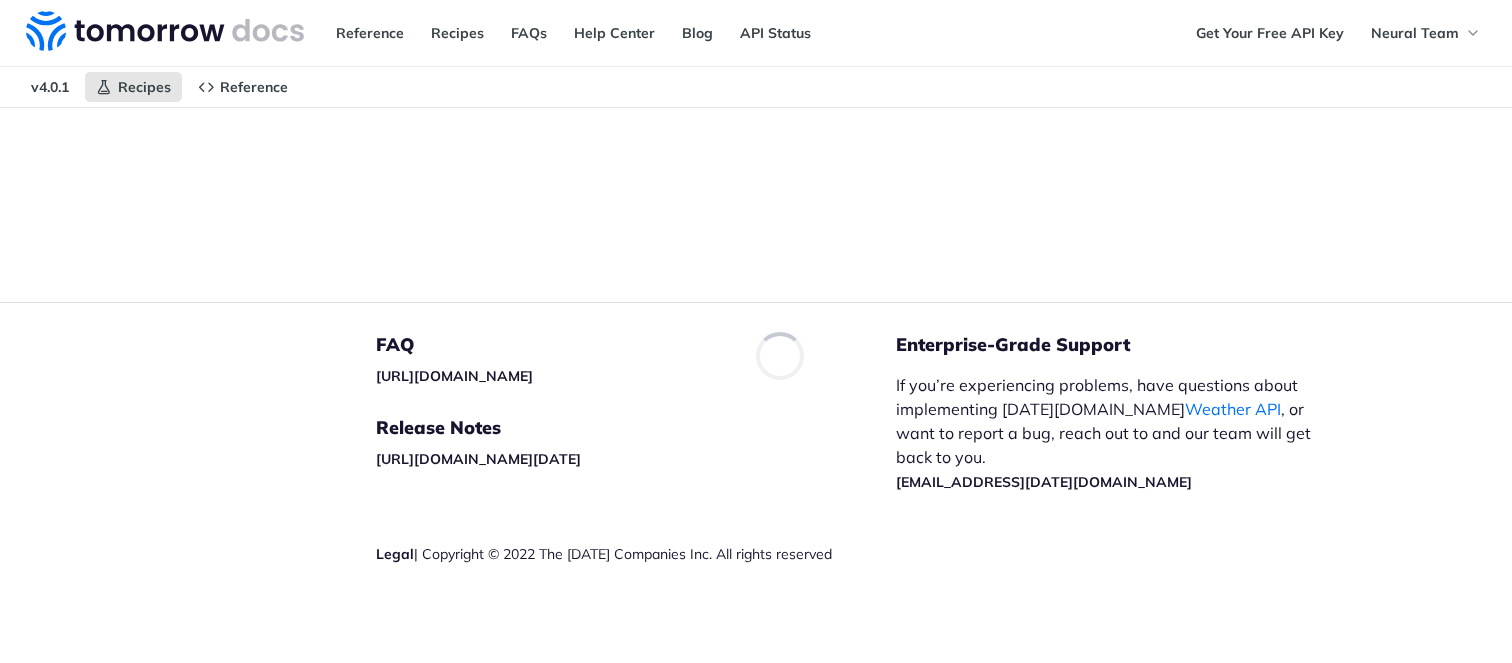 scroll, scrollTop: 0, scrollLeft: 0, axis: both 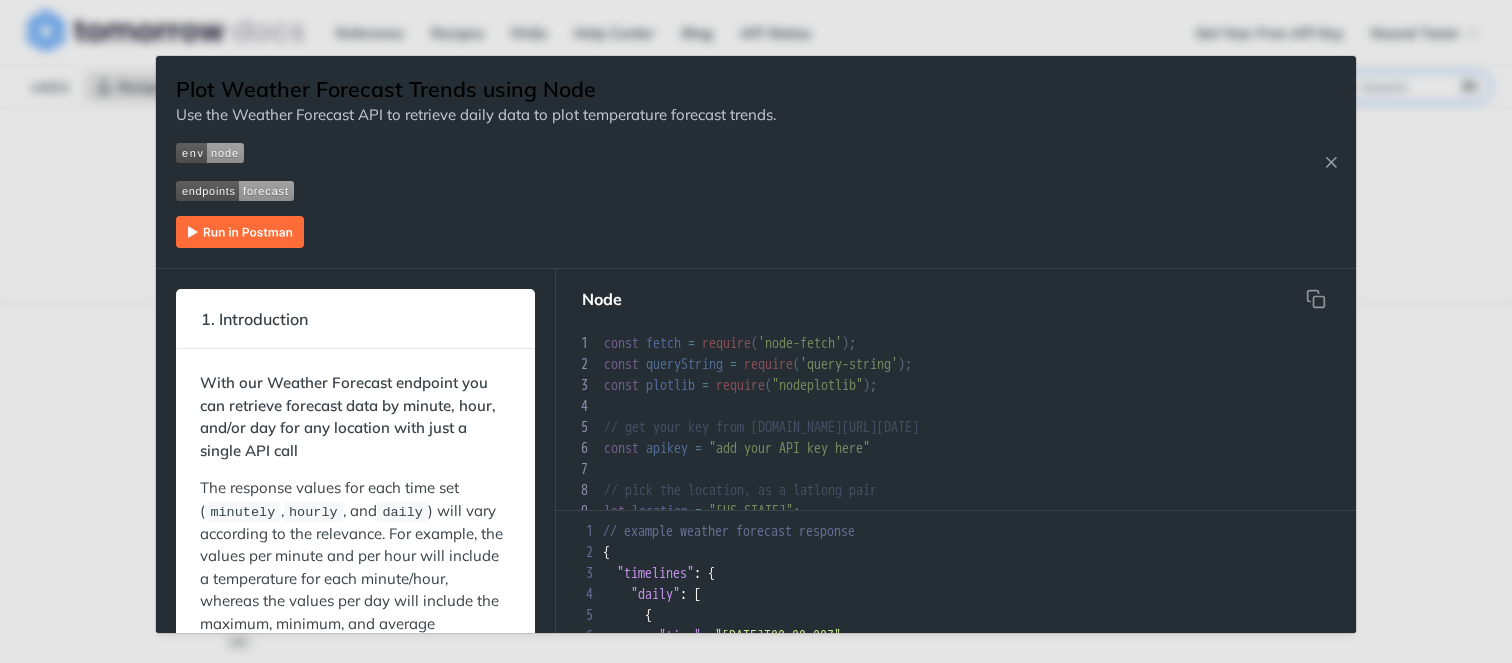 click at bounding box center [240, 232] 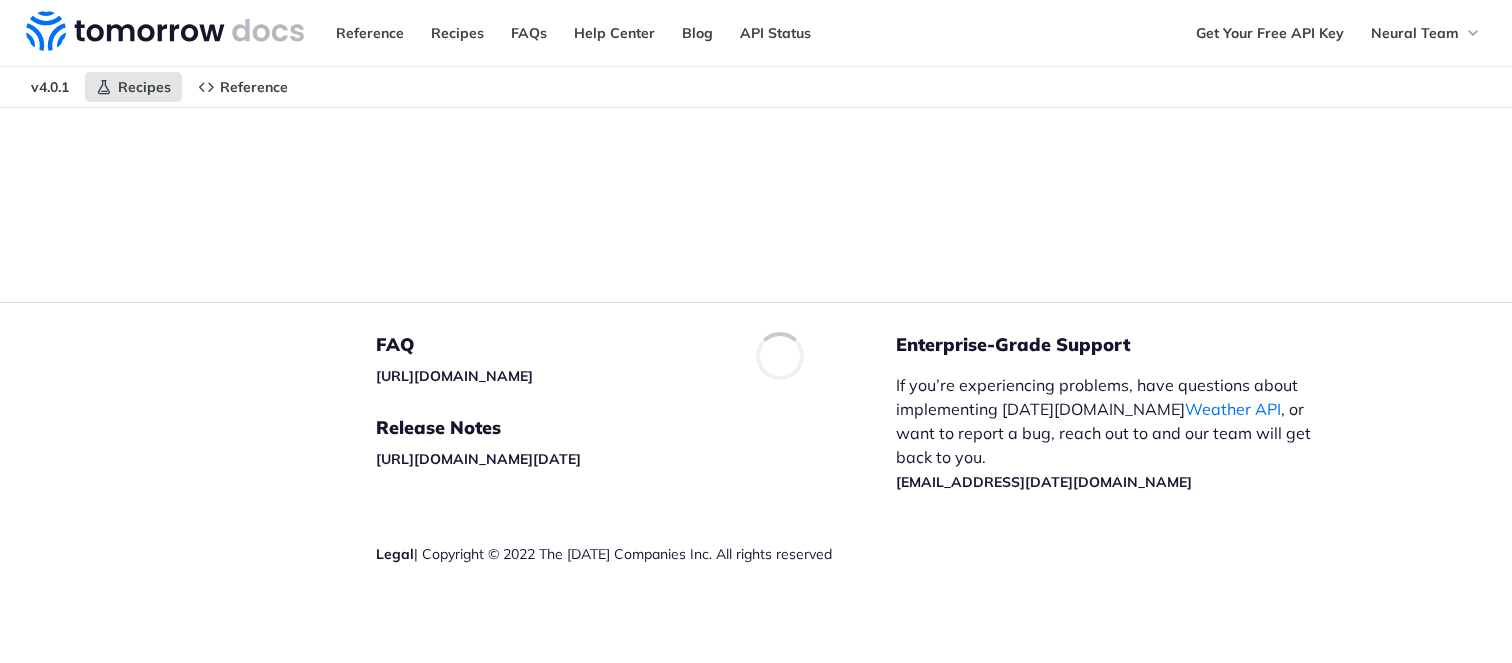 scroll, scrollTop: 0, scrollLeft: 0, axis: both 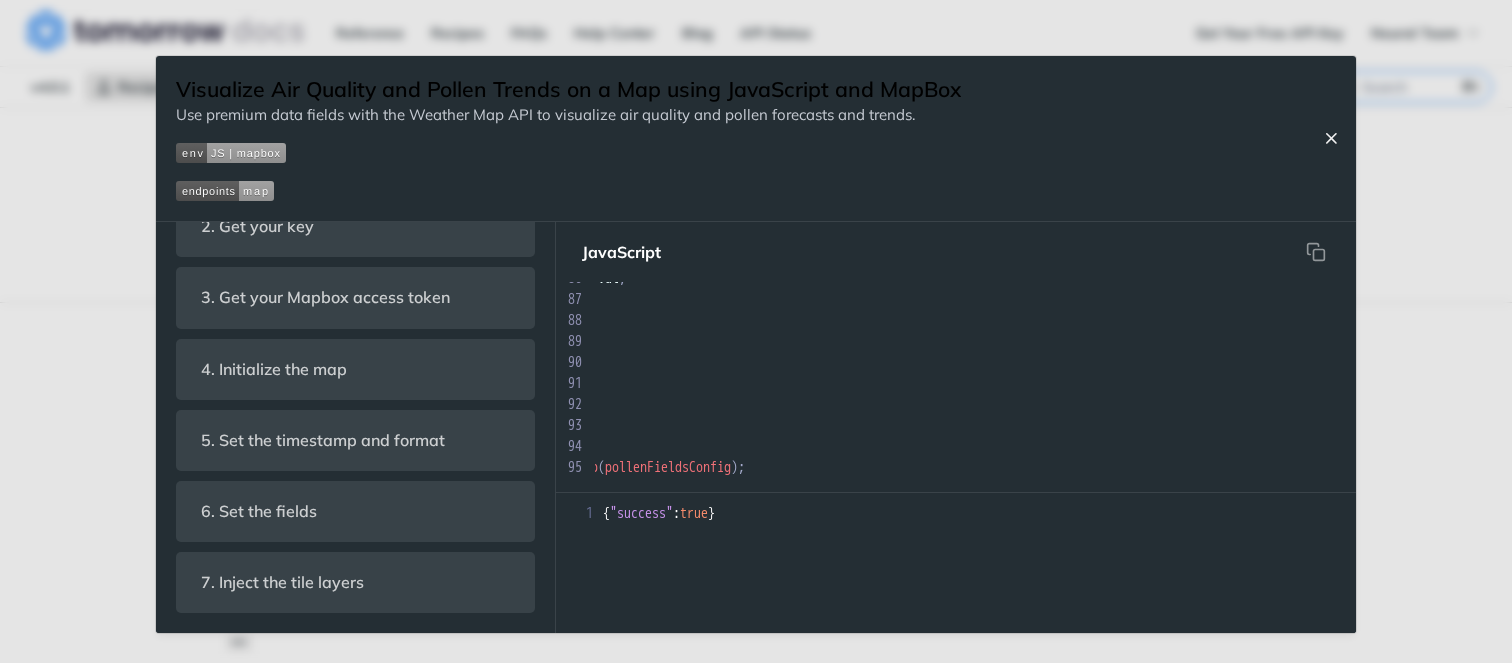 click at bounding box center [1331, 138] 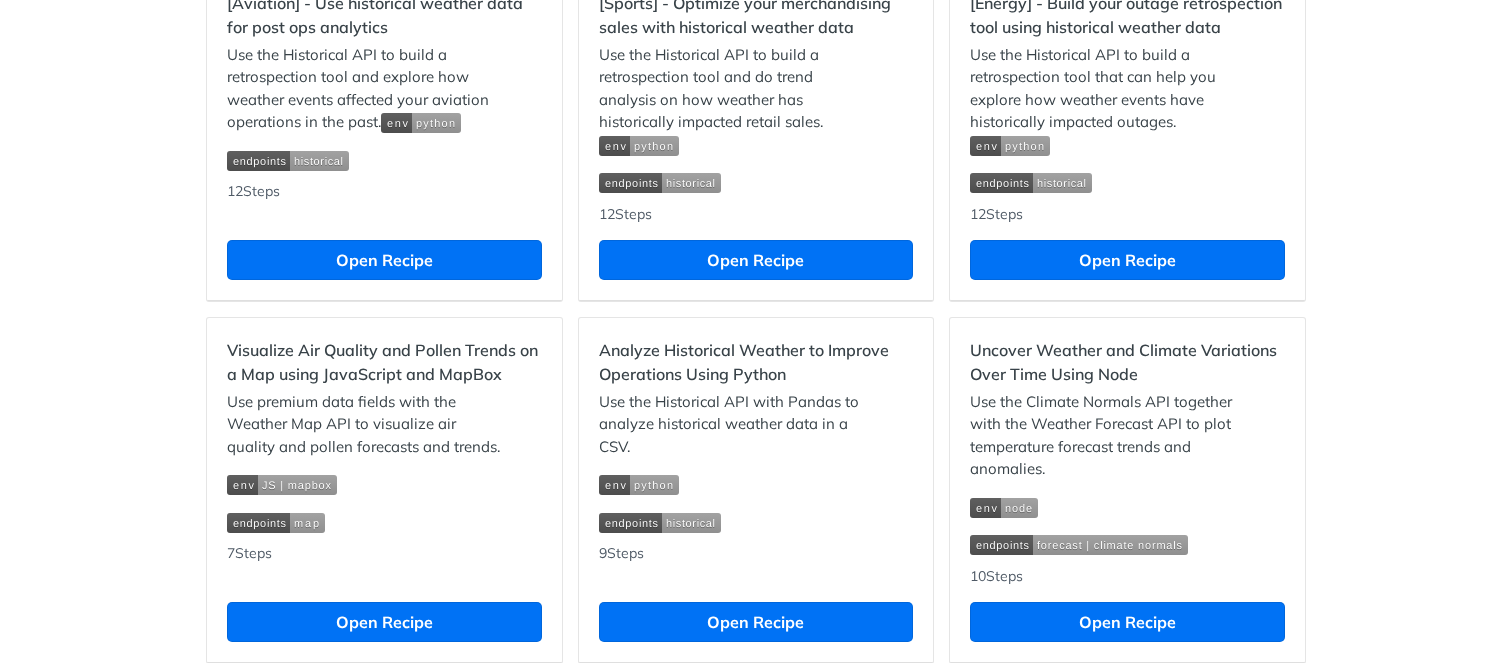 scroll, scrollTop: 2008, scrollLeft: 0, axis: vertical 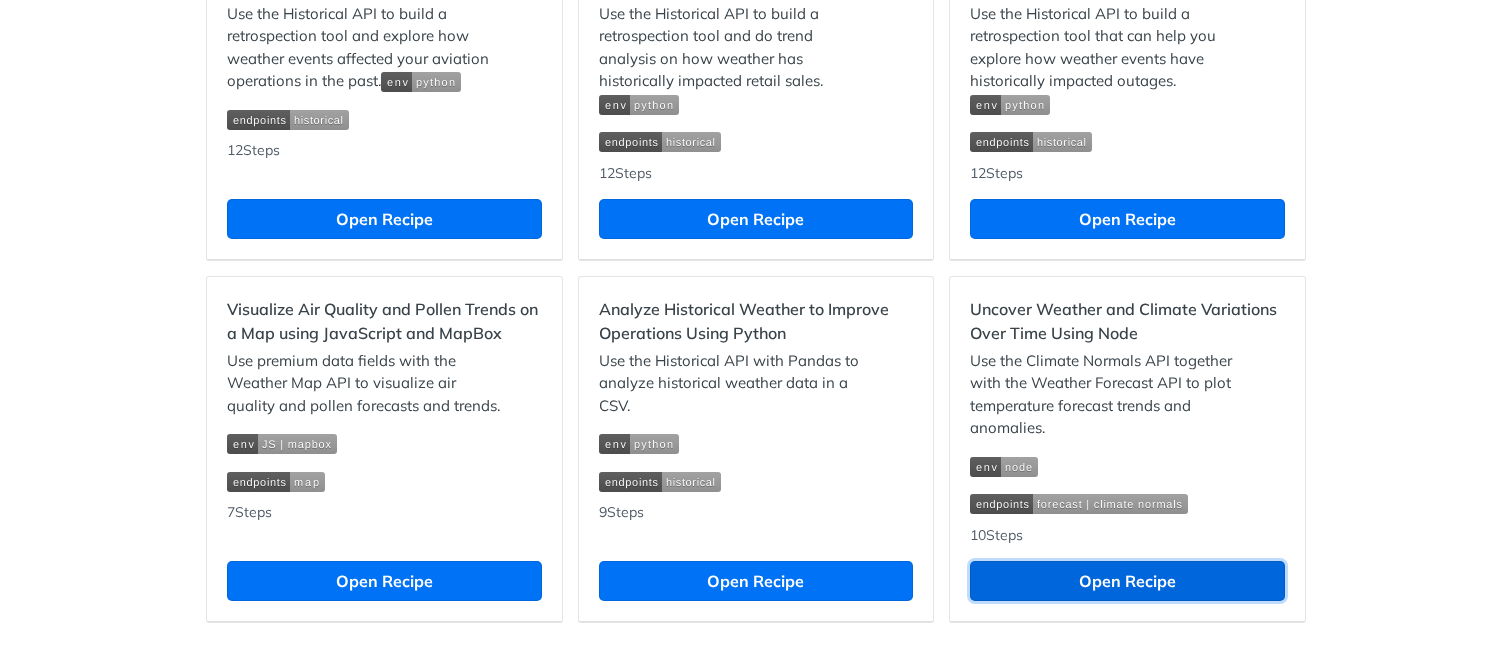 click on "Open Recipe" at bounding box center [1127, 581] 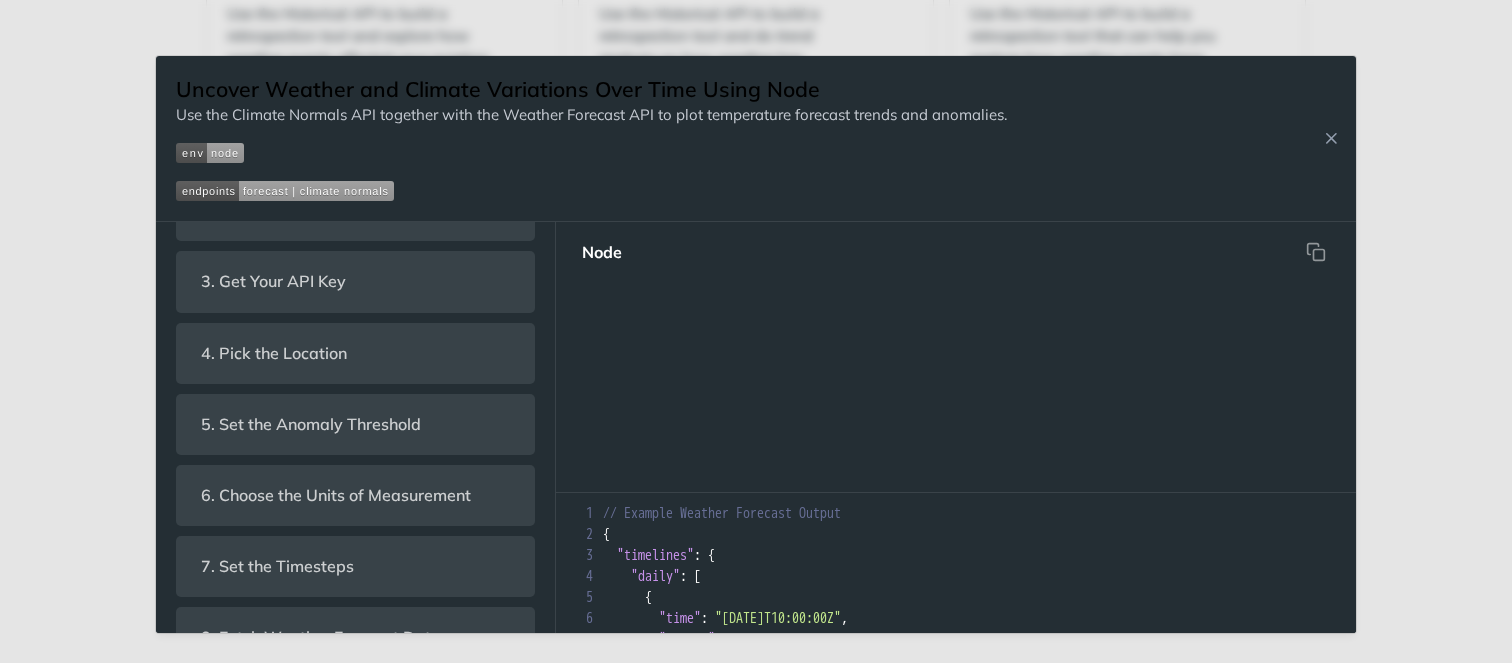 scroll, scrollTop: 768, scrollLeft: 0, axis: vertical 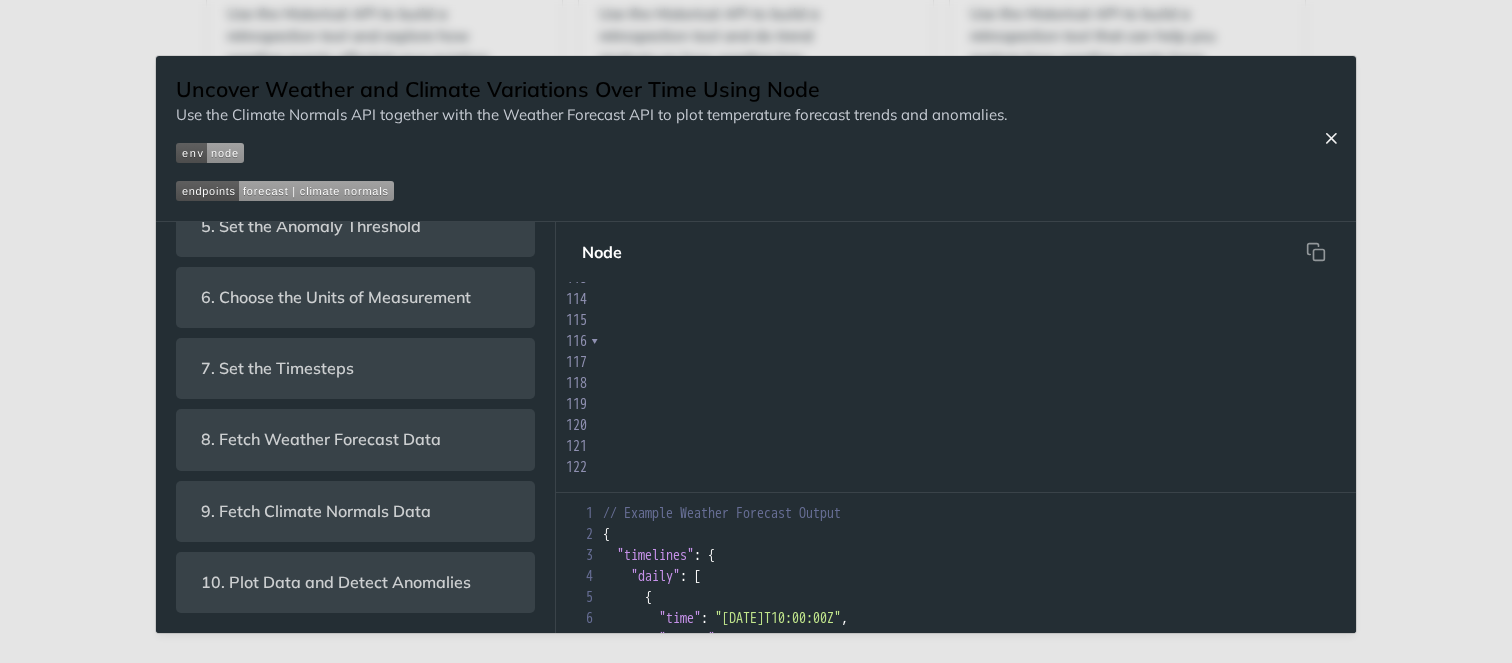 click at bounding box center (1331, 138) 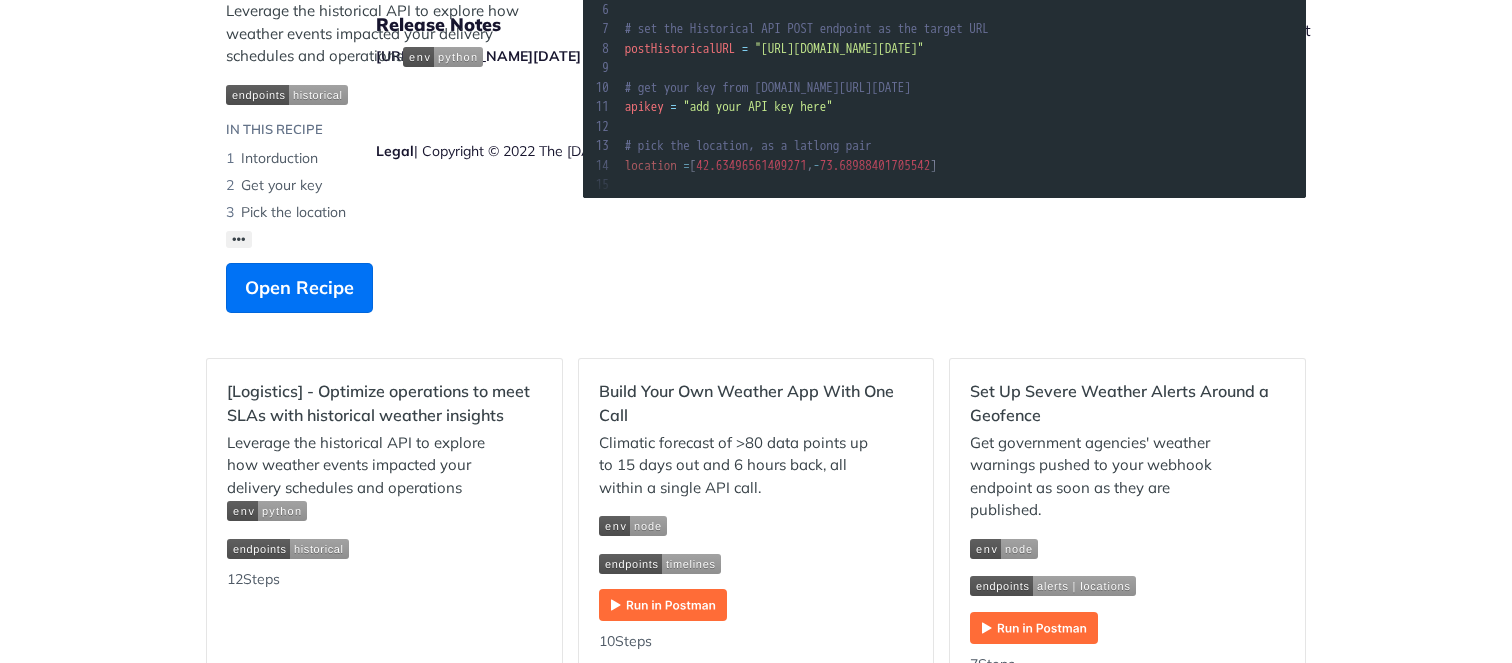scroll, scrollTop: 0, scrollLeft: 0, axis: both 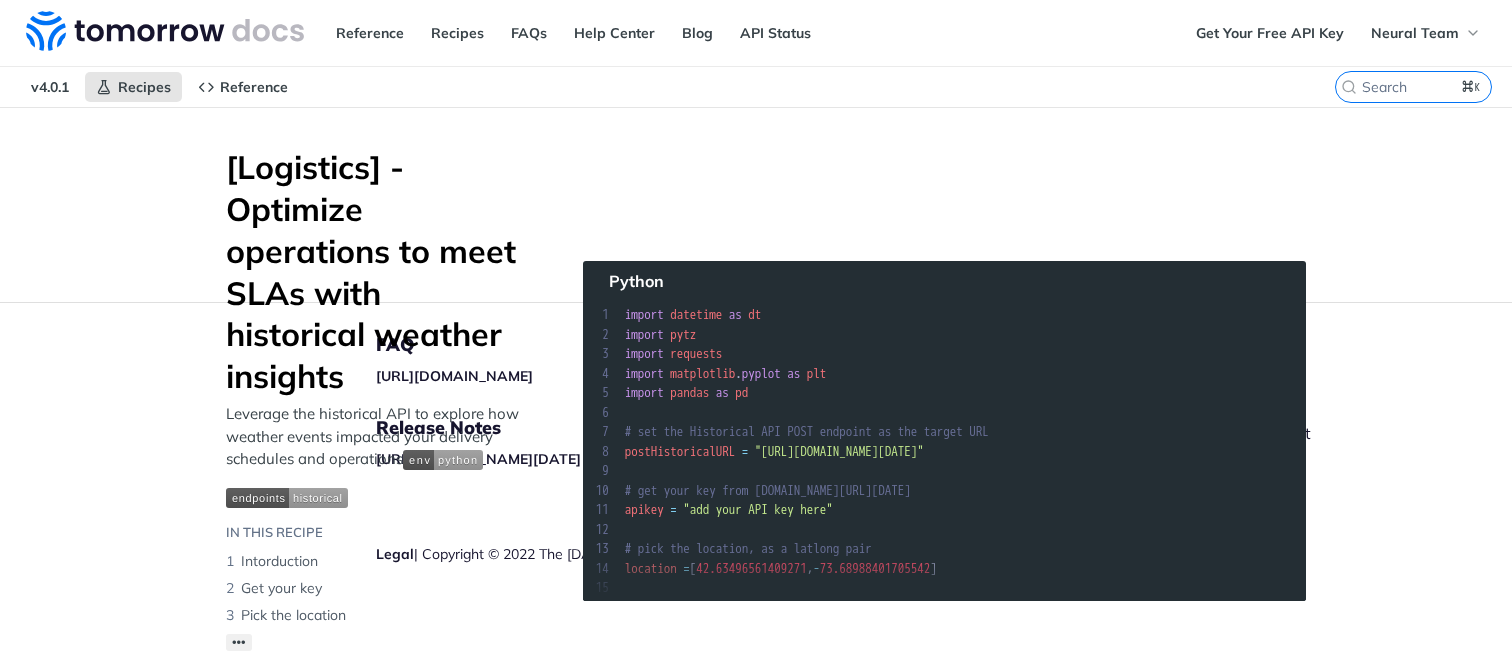 click on "v4.0.1" at bounding box center [50, 87] 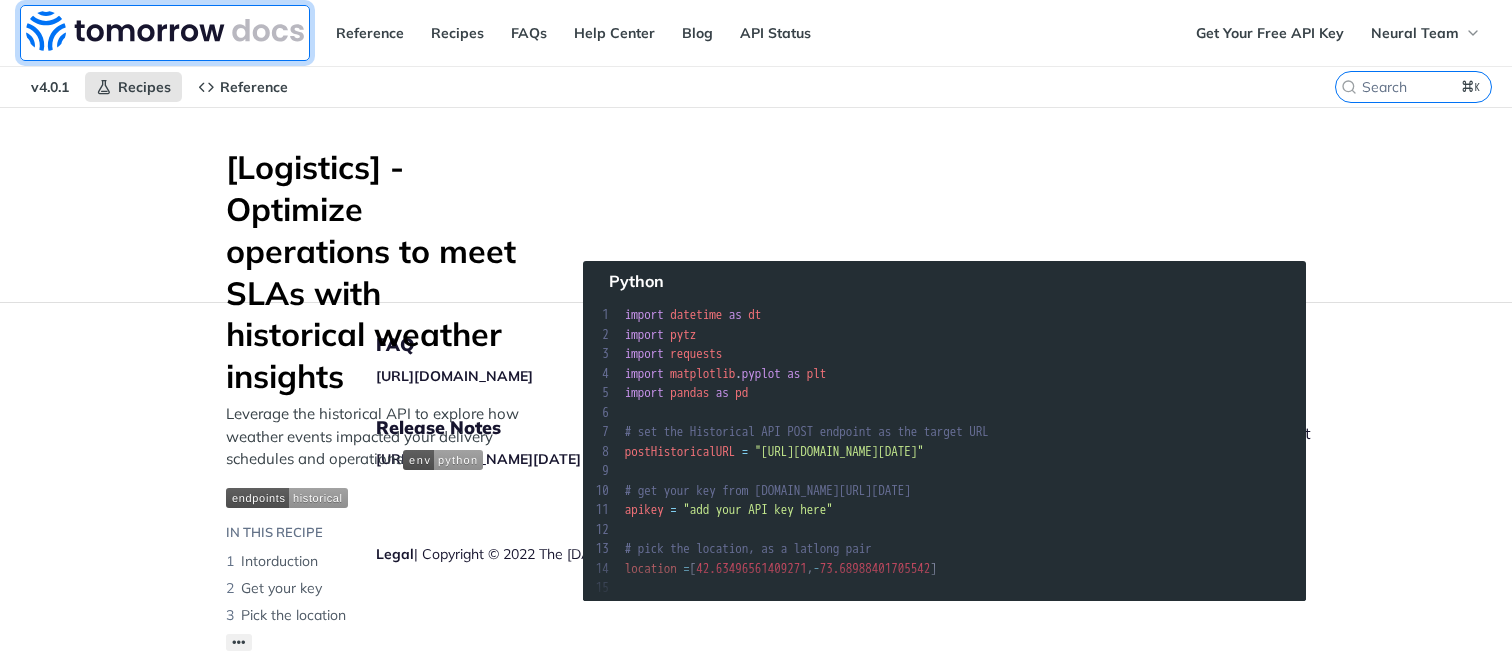 click at bounding box center [165, 31] 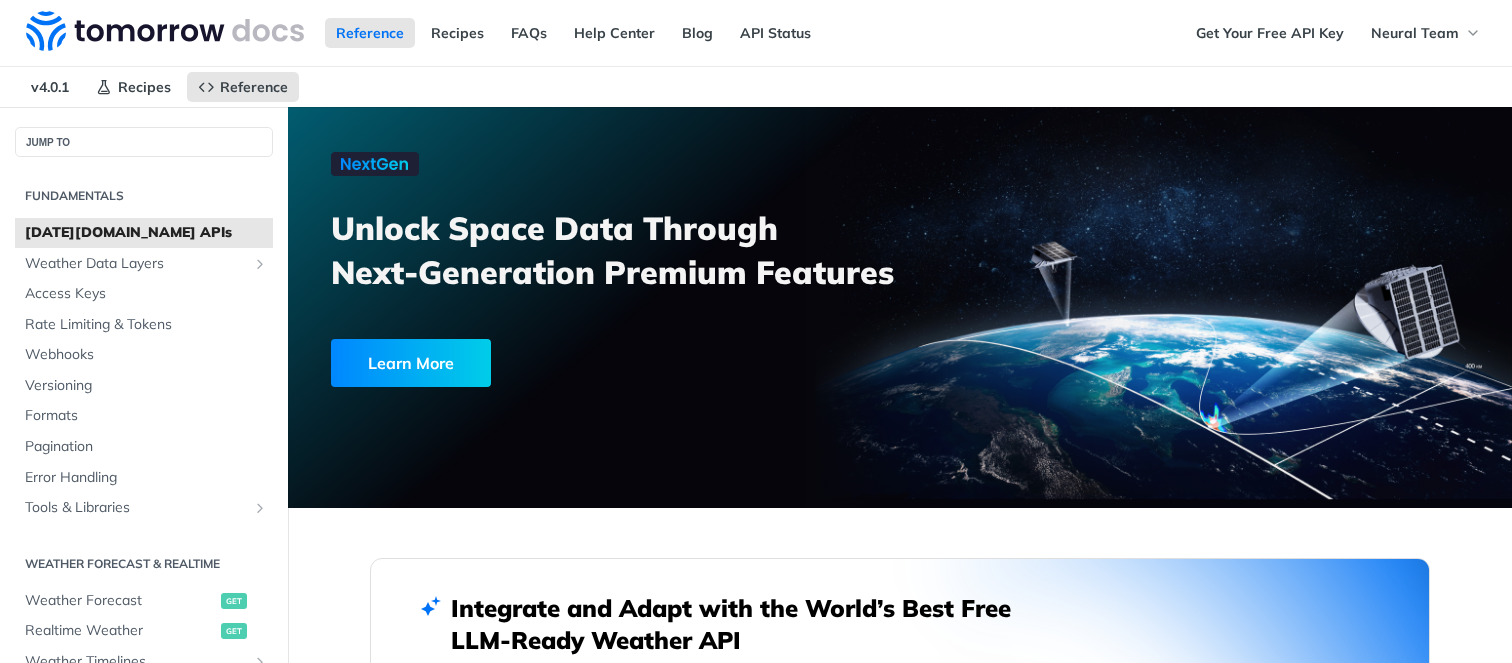 scroll, scrollTop: 0, scrollLeft: 0, axis: both 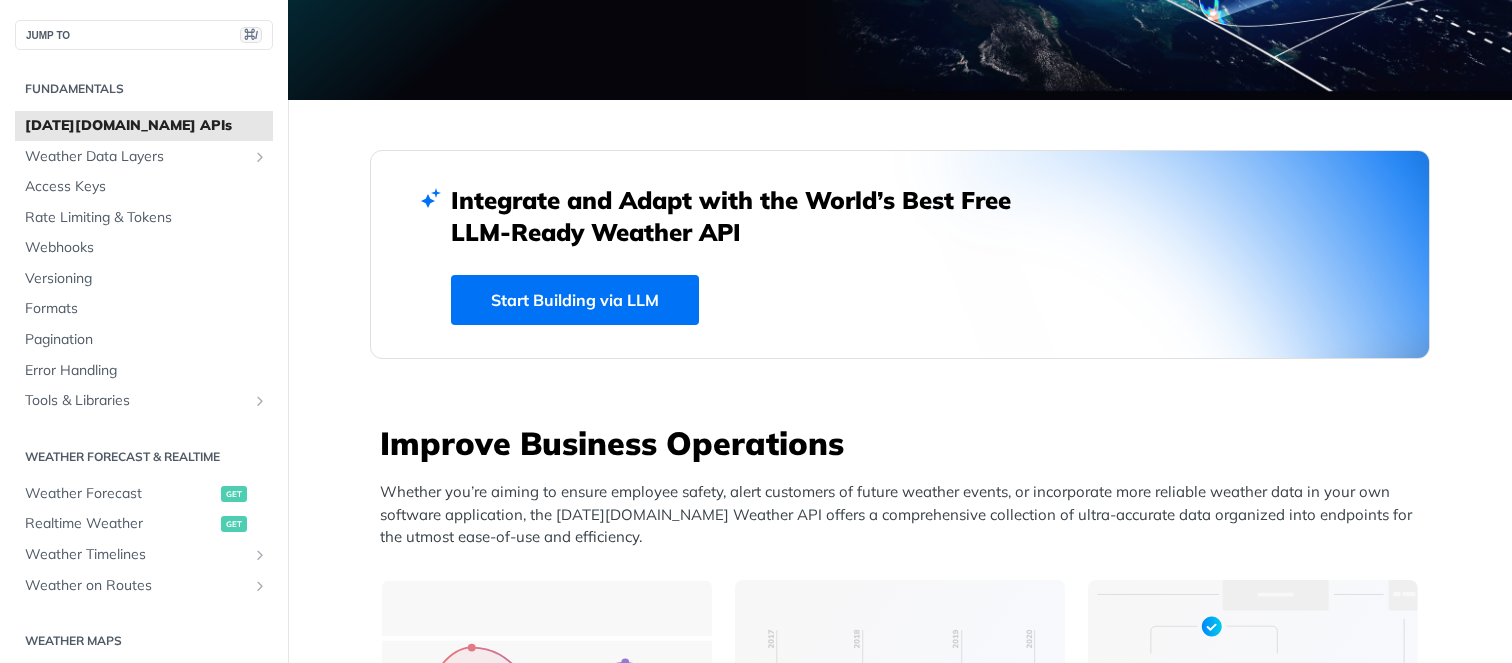 click on "Start Building via LLM" at bounding box center [575, 300] 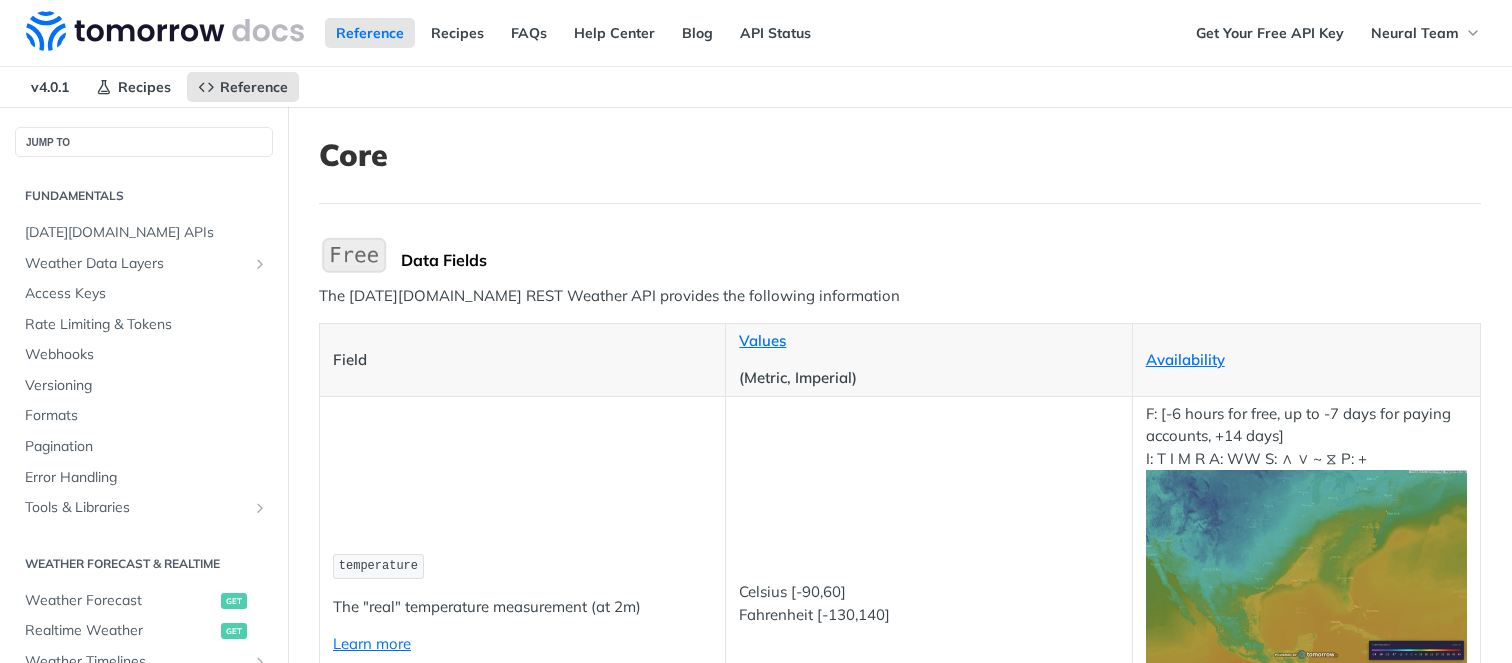 scroll, scrollTop: 0, scrollLeft: 0, axis: both 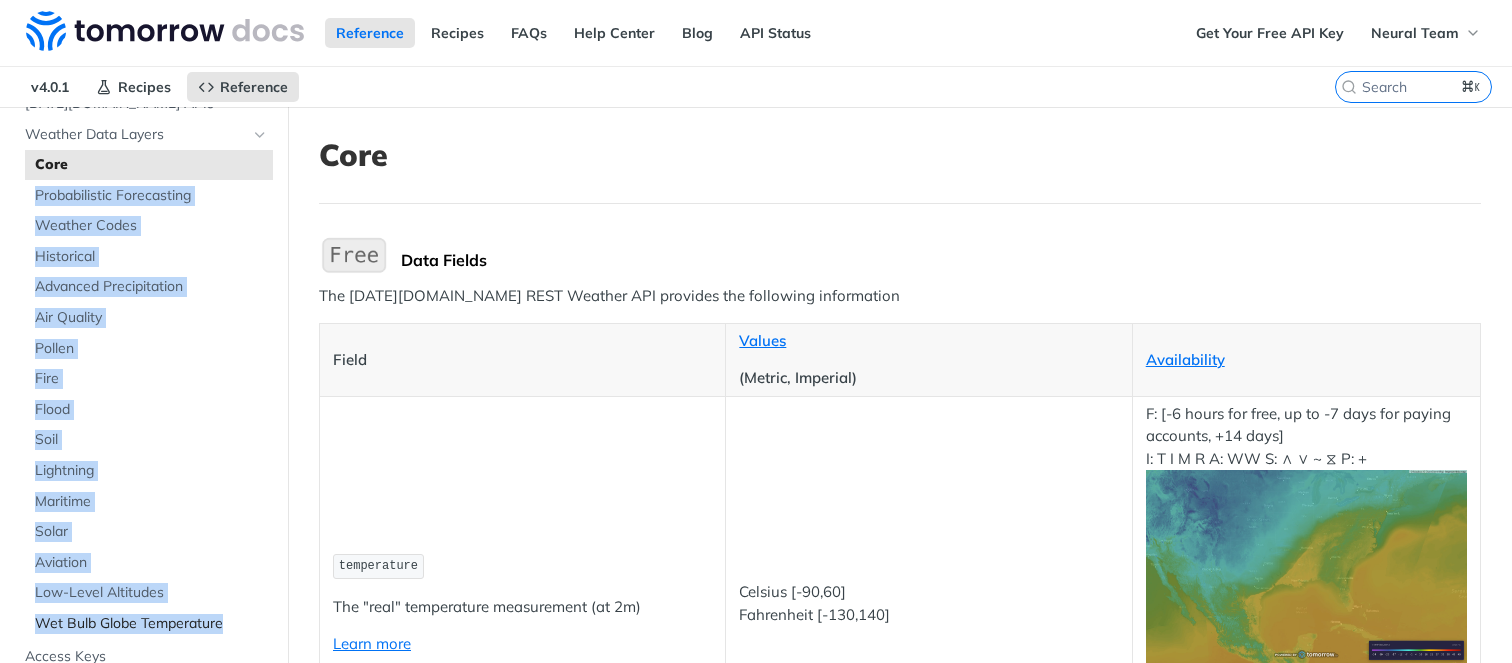 drag, startPoint x: 13, startPoint y: 194, endPoint x: 244, endPoint y: 618, distance: 482.84262 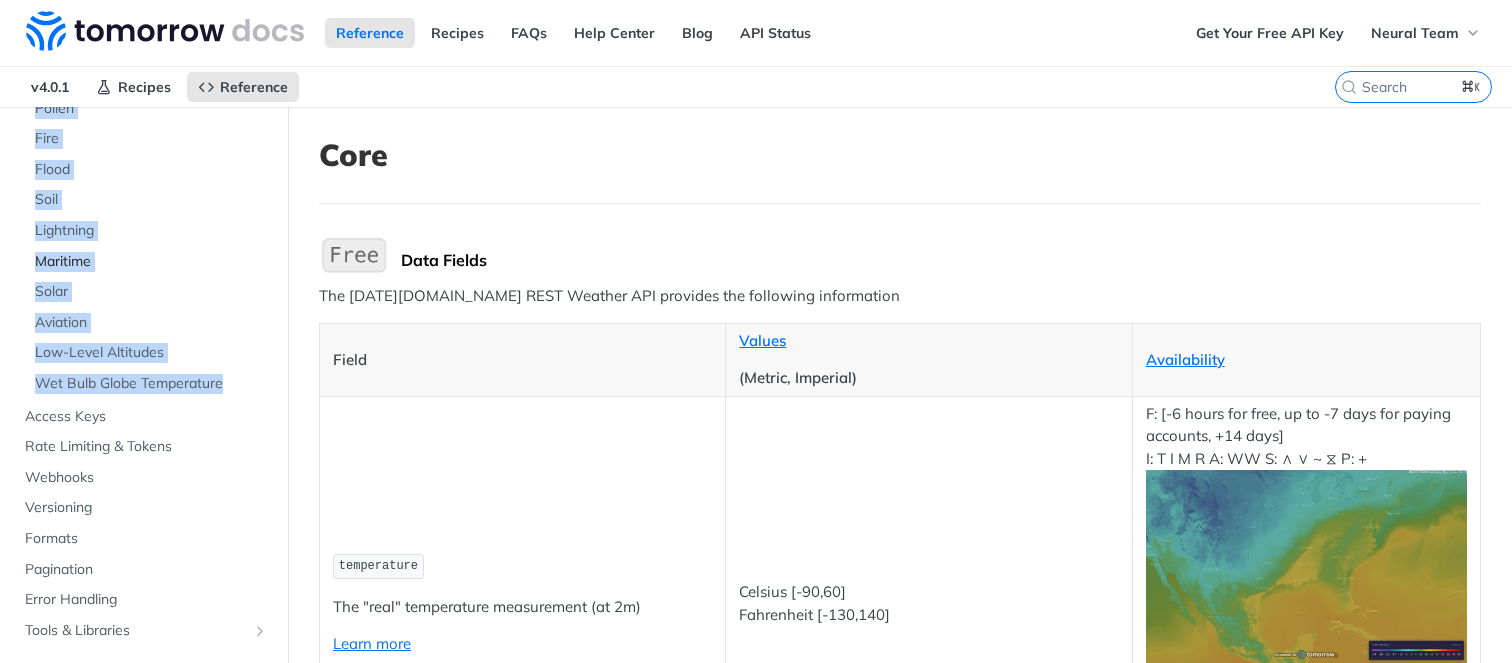 scroll, scrollTop: 370, scrollLeft: 0, axis: vertical 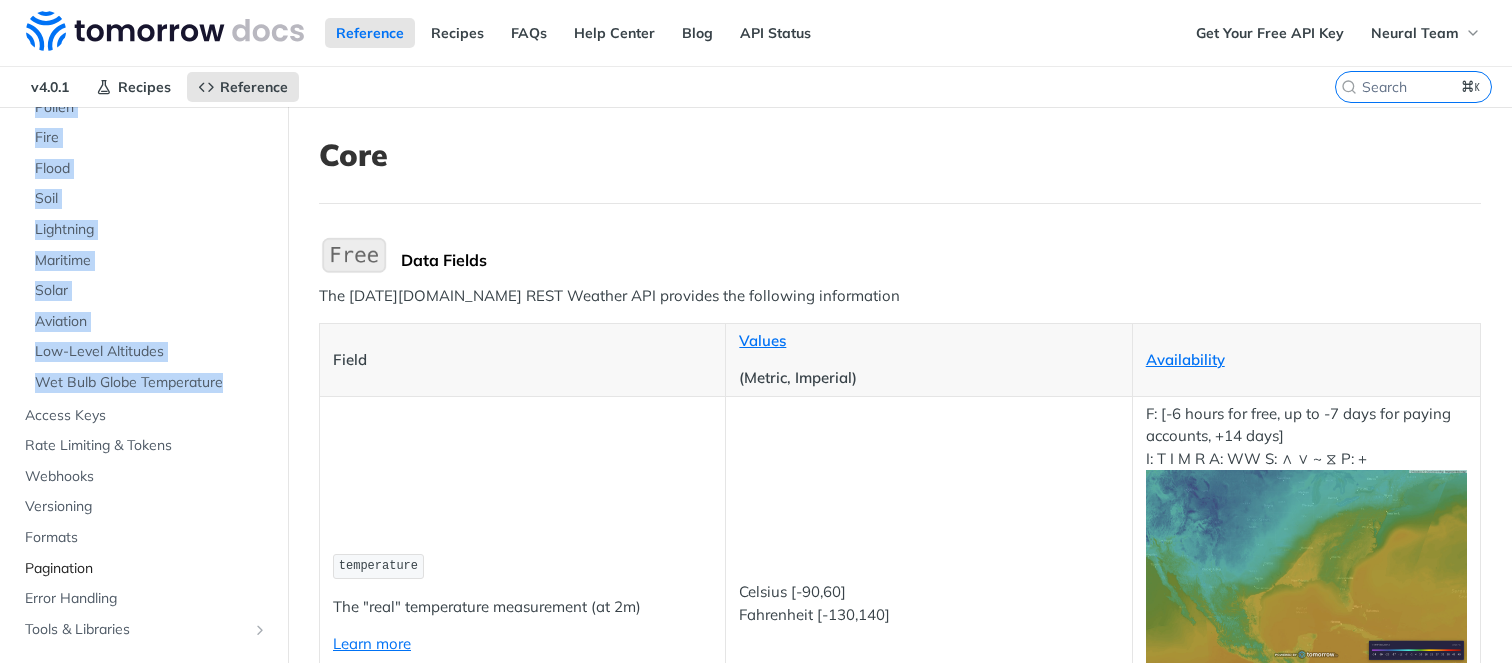 copy on "Probabilistic Forecasting Weather Codes Historical Advanced Precipitation Air Quality Pollen Fire Flood Soil Lightning Maritime Solar Aviation Low-Level Altitudes Wet Bulb Globe Temperature" 